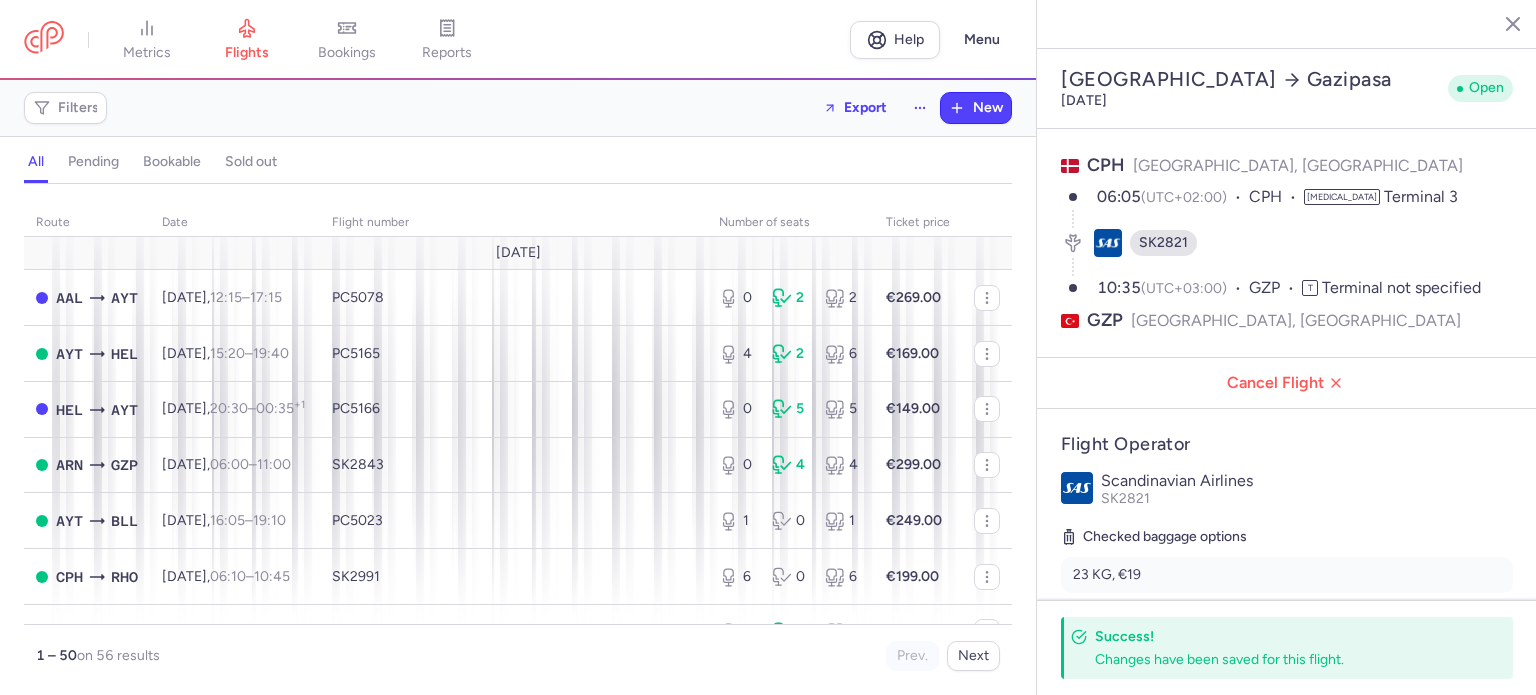 select on "days" 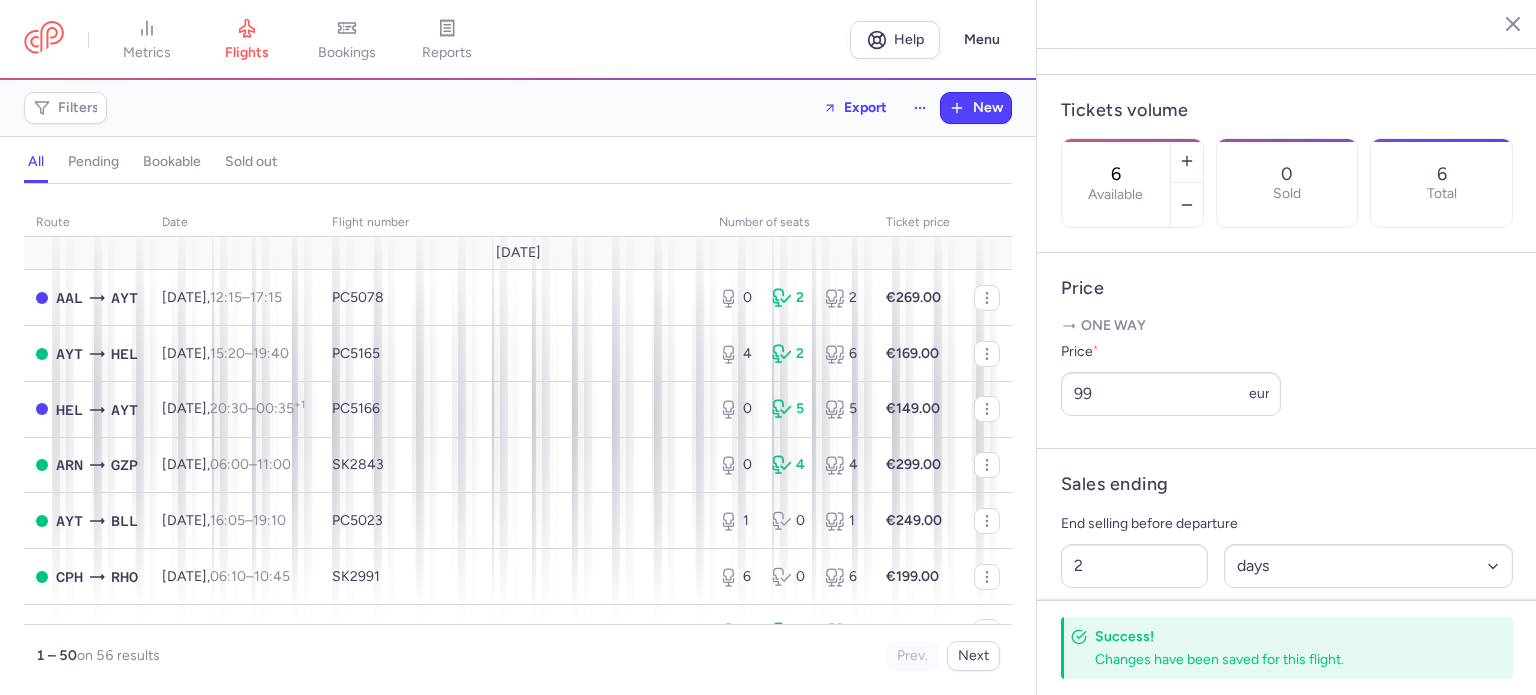 scroll, scrollTop: 365, scrollLeft: 0, axis: vertical 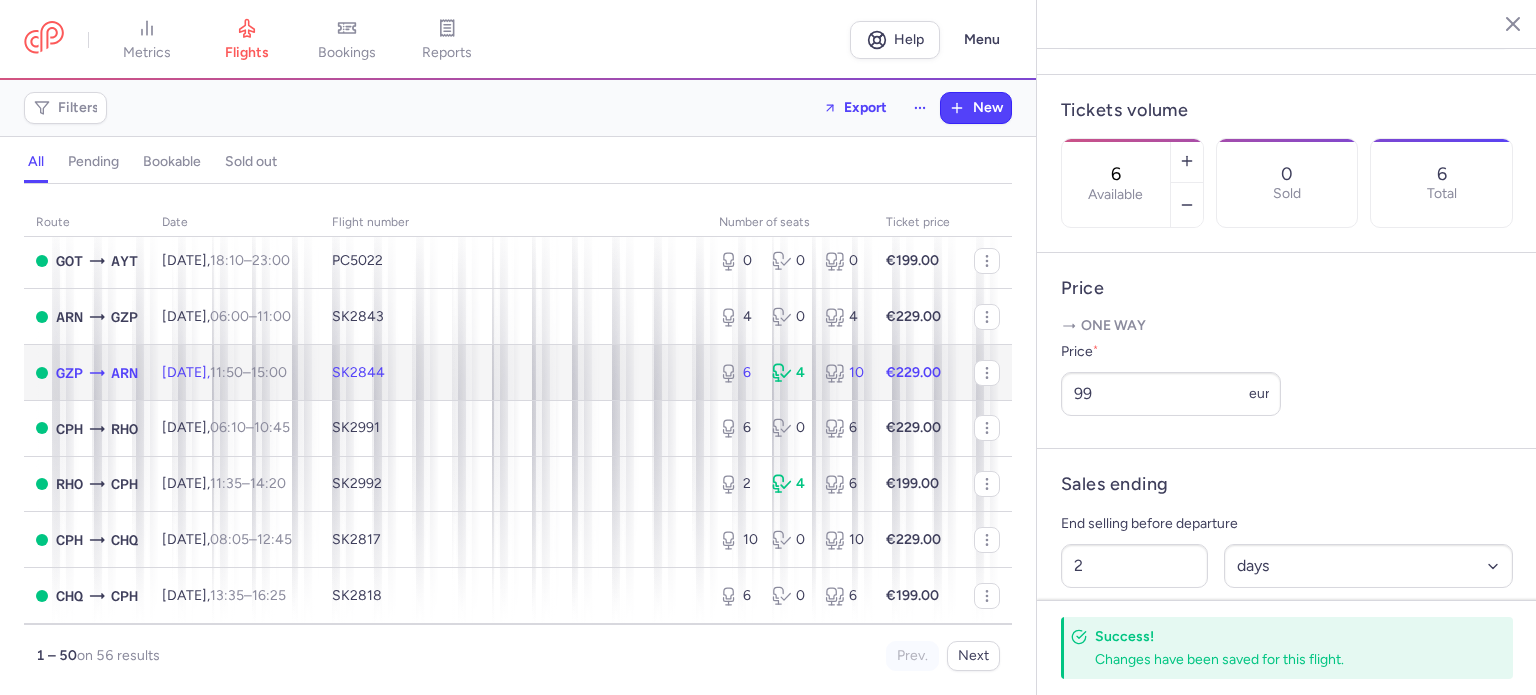 click on "SK2844" at bounding box center (513, 373) 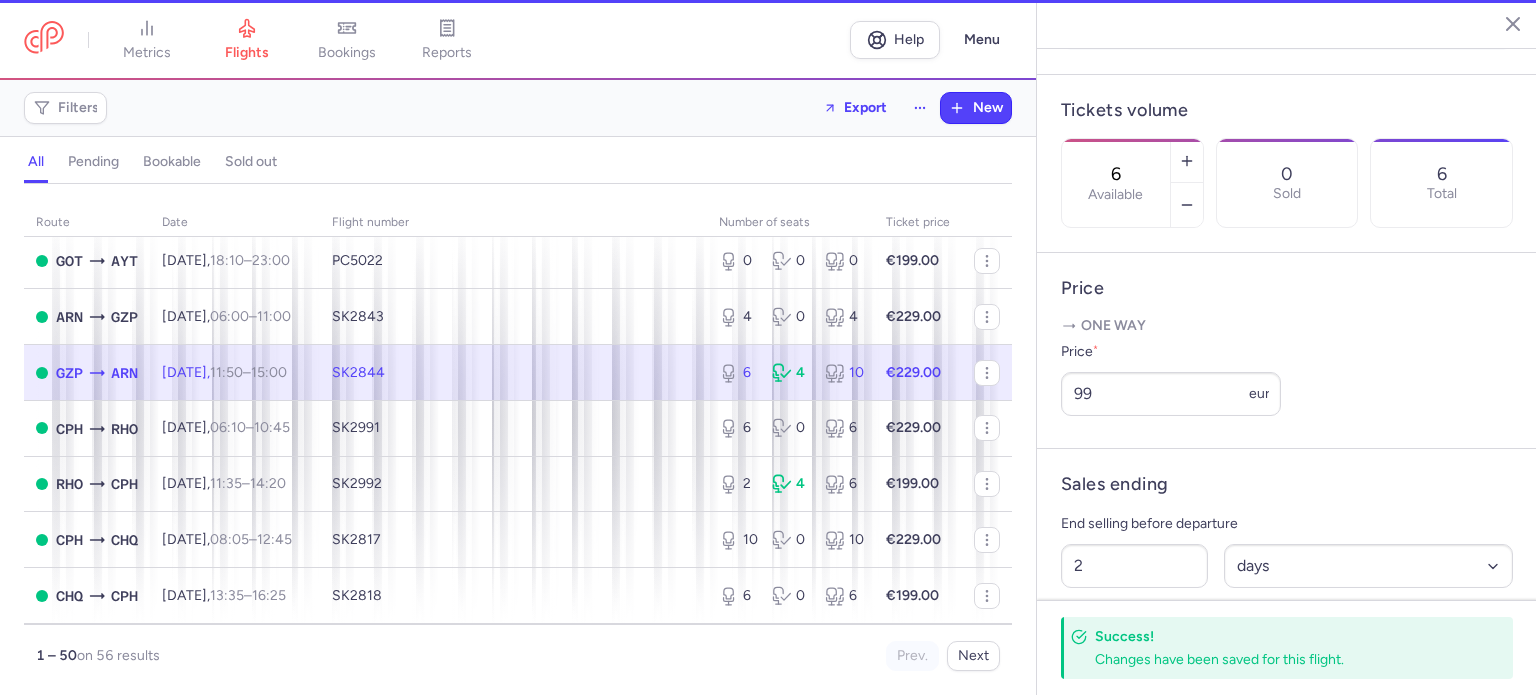 type on "36" 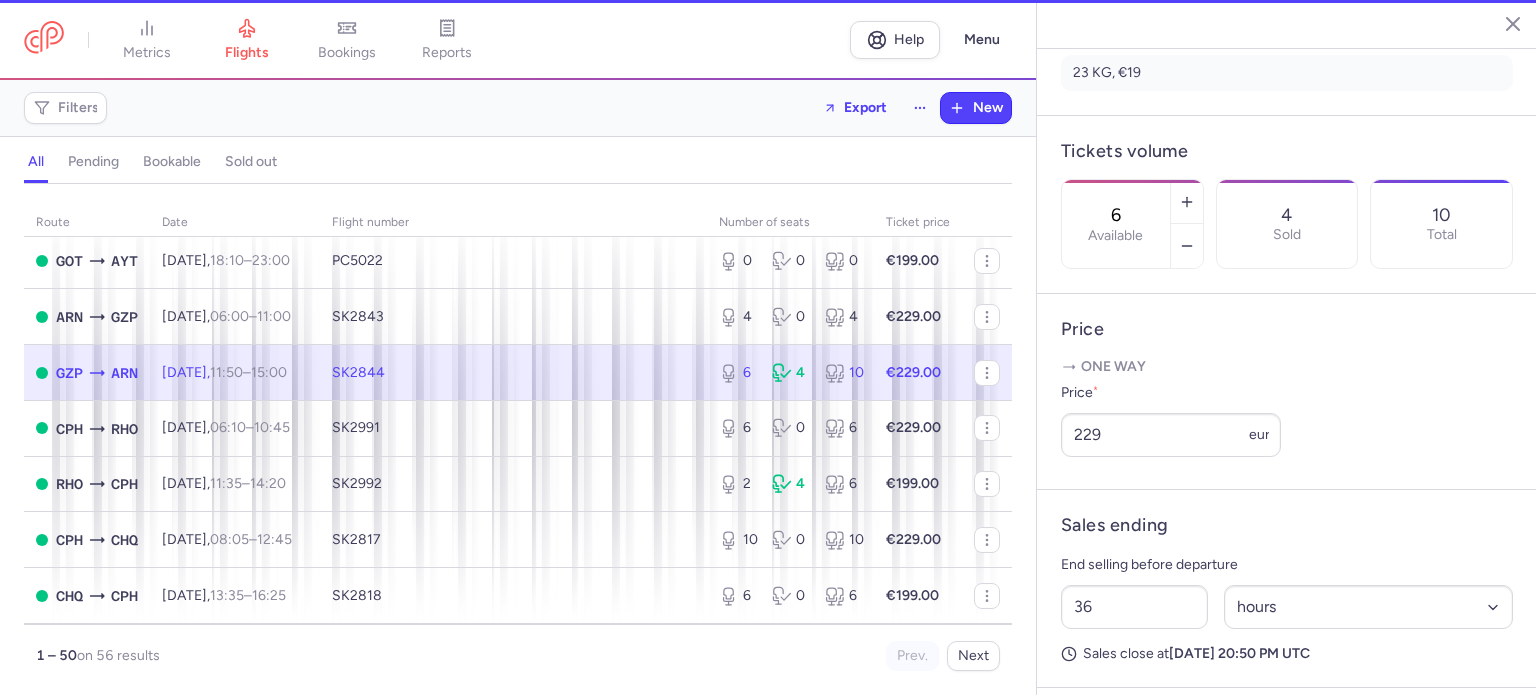 scroll, scrollTop: 559, scrollLeft: 0, axis: vertical 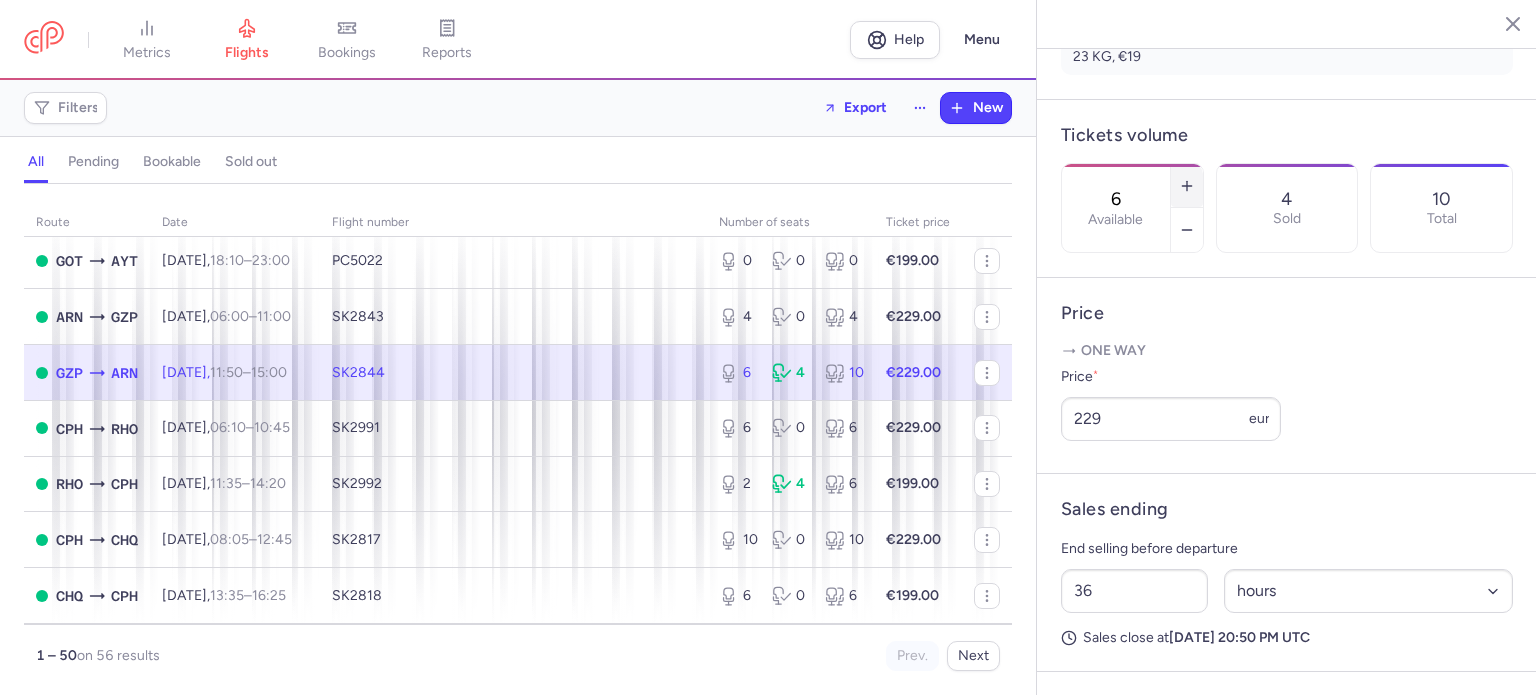 click 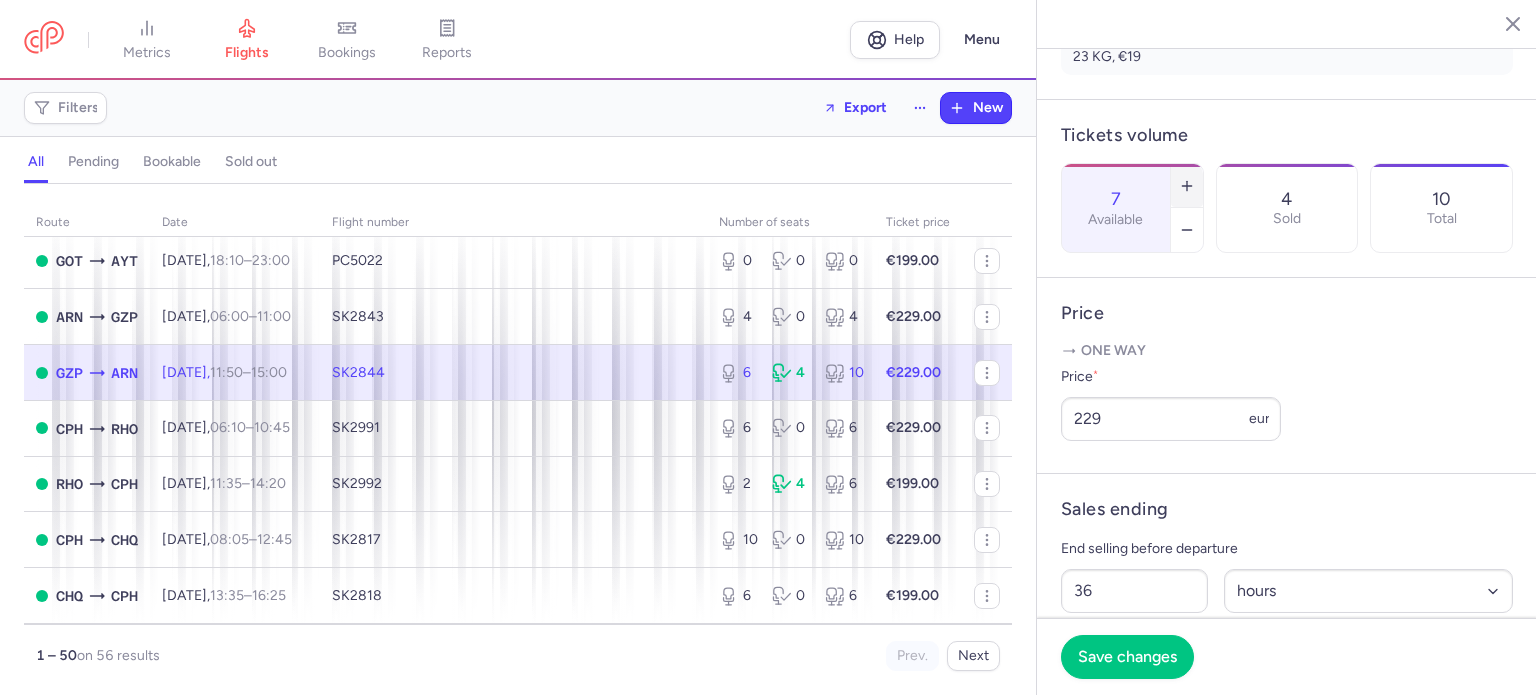 click 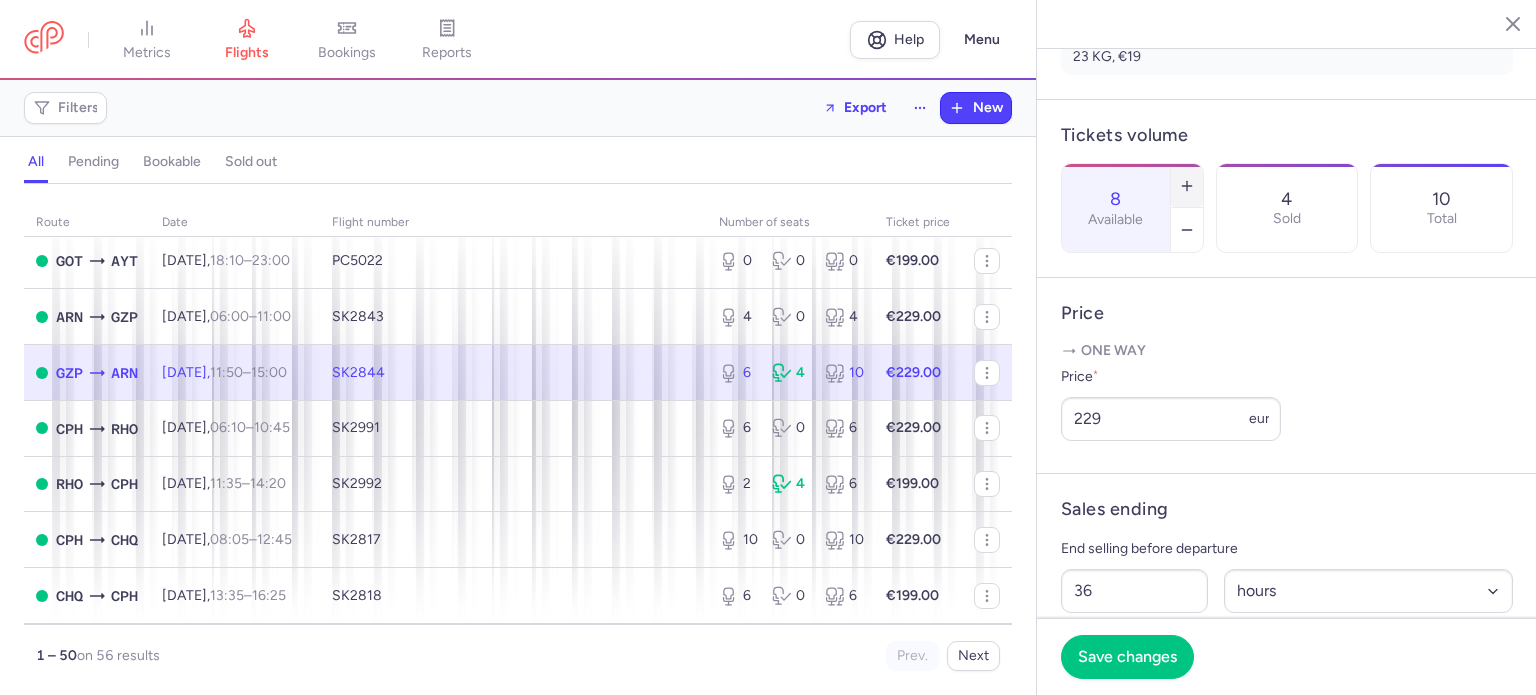 click 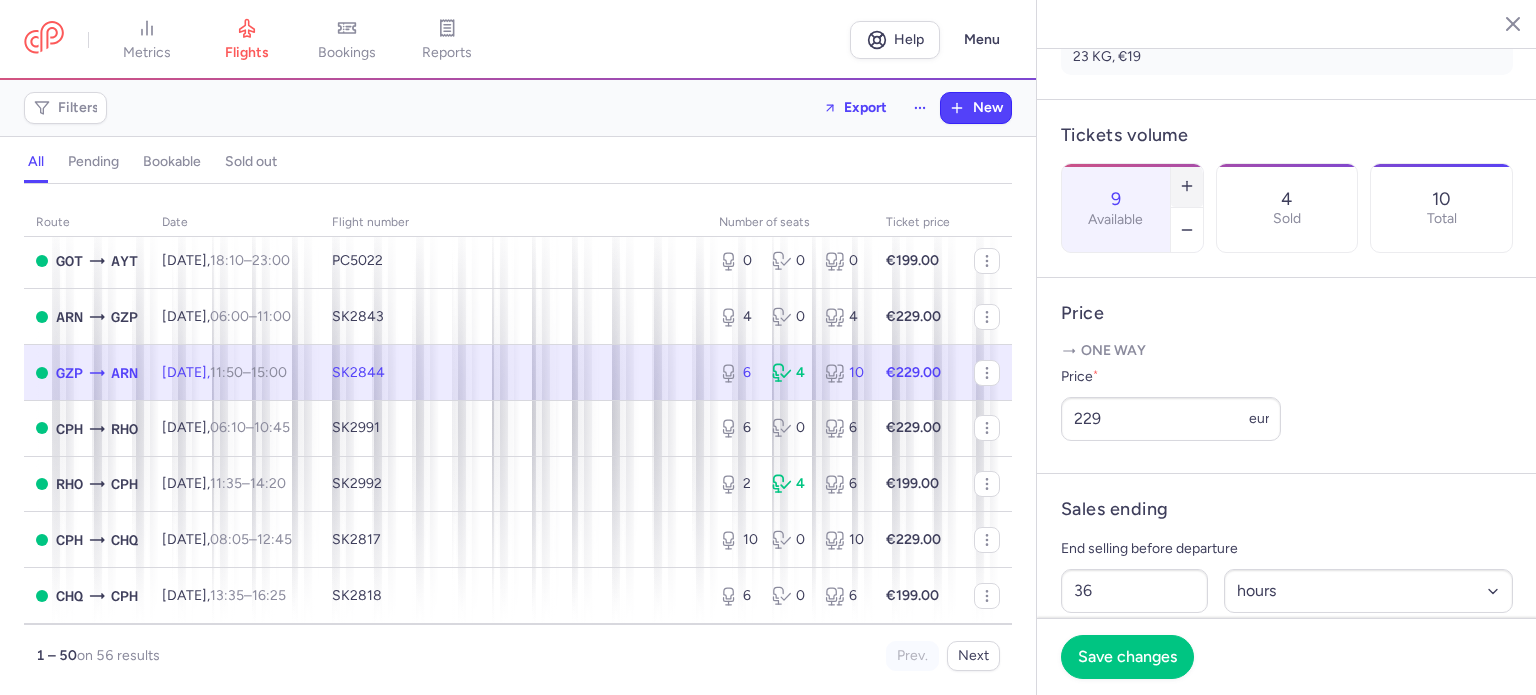click 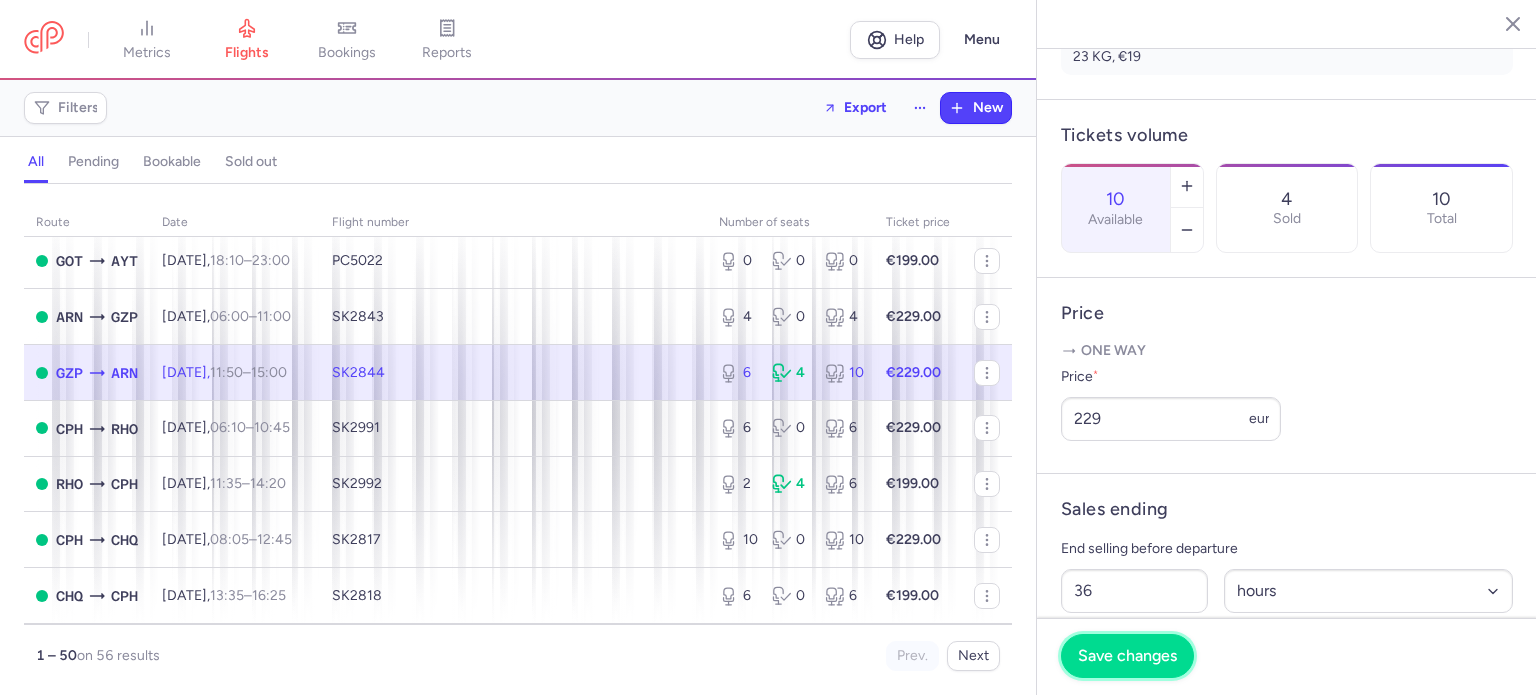 click on "Save changes" at bounding box center [1127, 656] 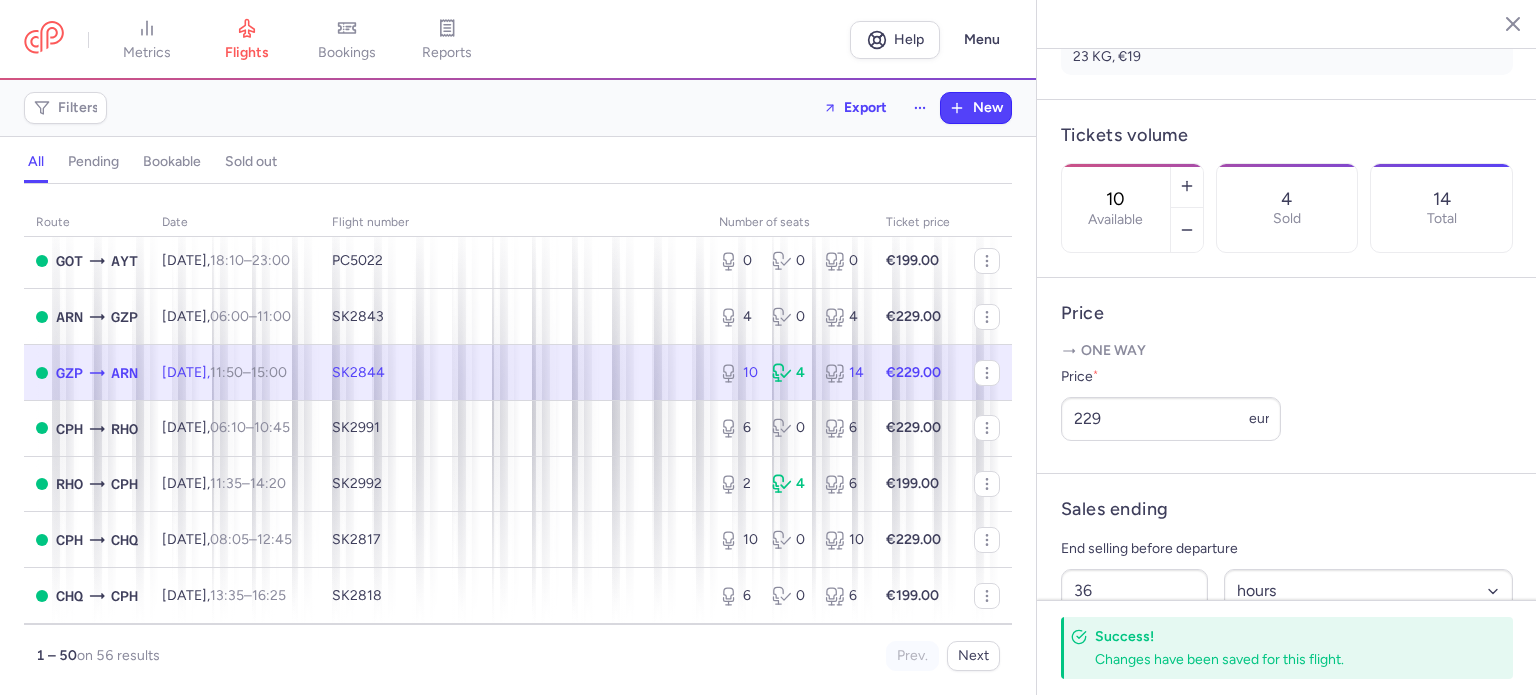 click on "10 4 14" at bounding box center (790, 373) 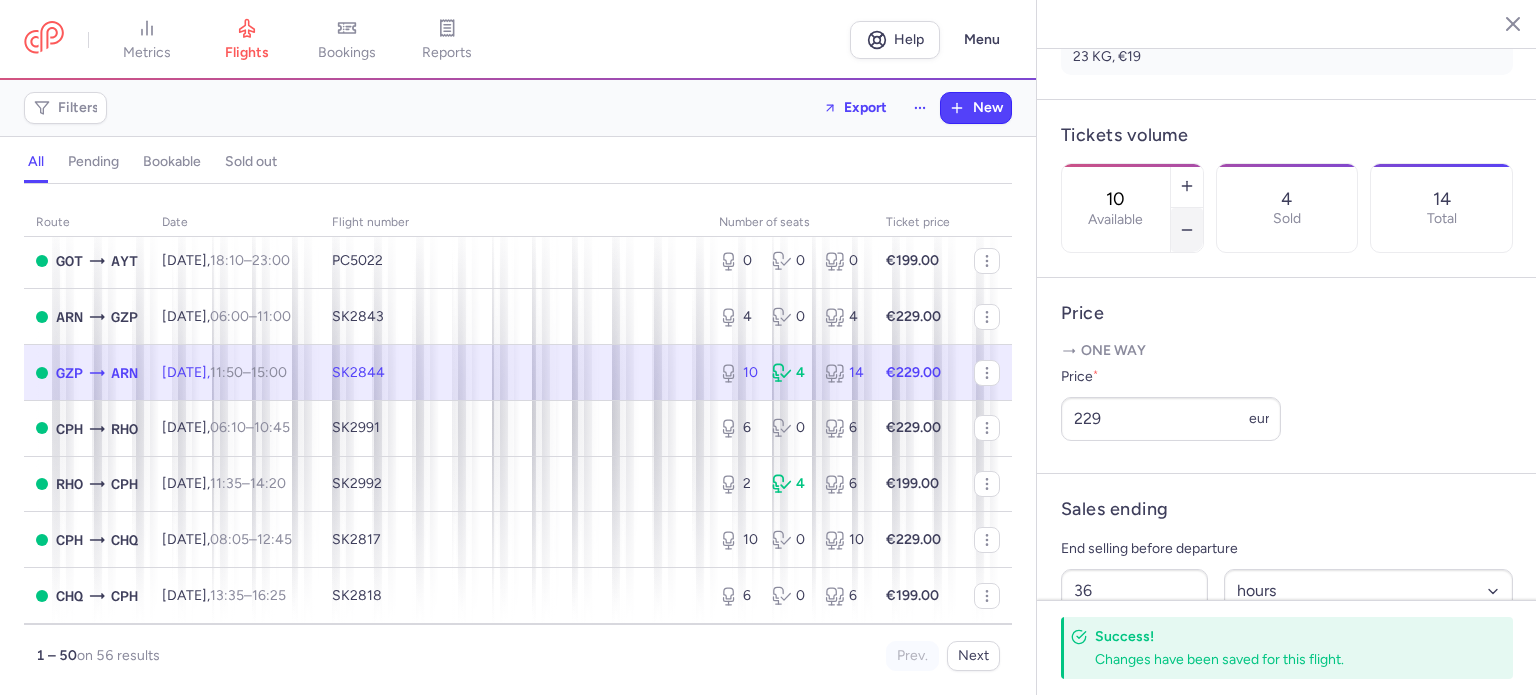 click at bounding box center [1187, 230] 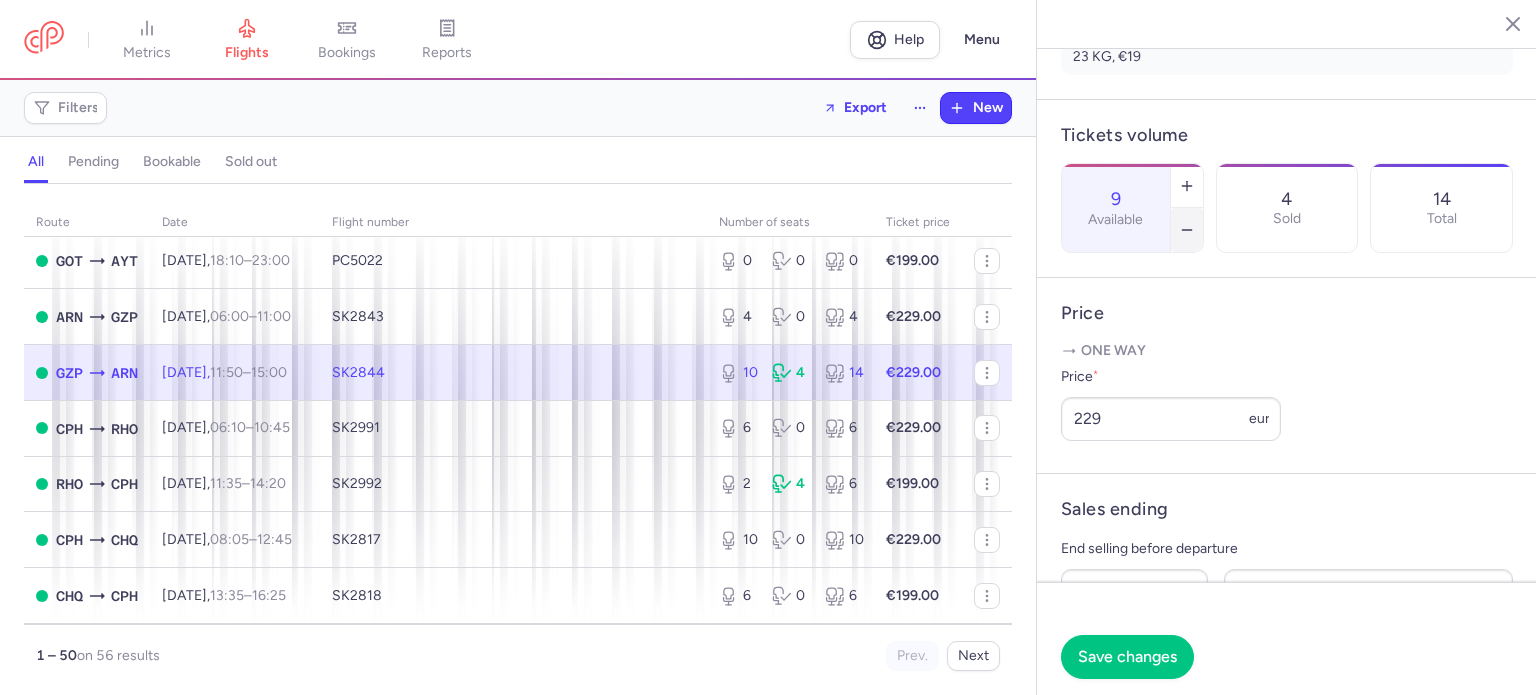 click at bounding box center (1187, 230) 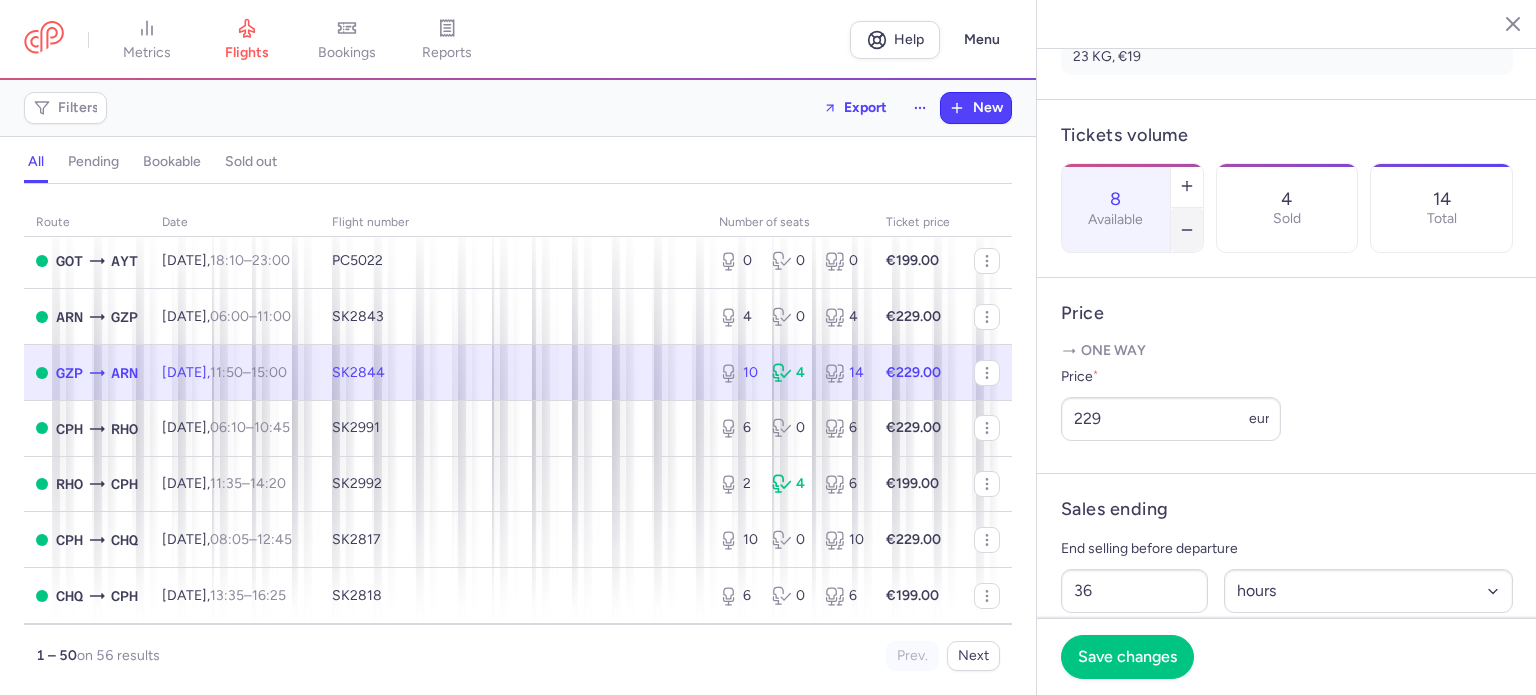 click at bounding box center (1187, 230) 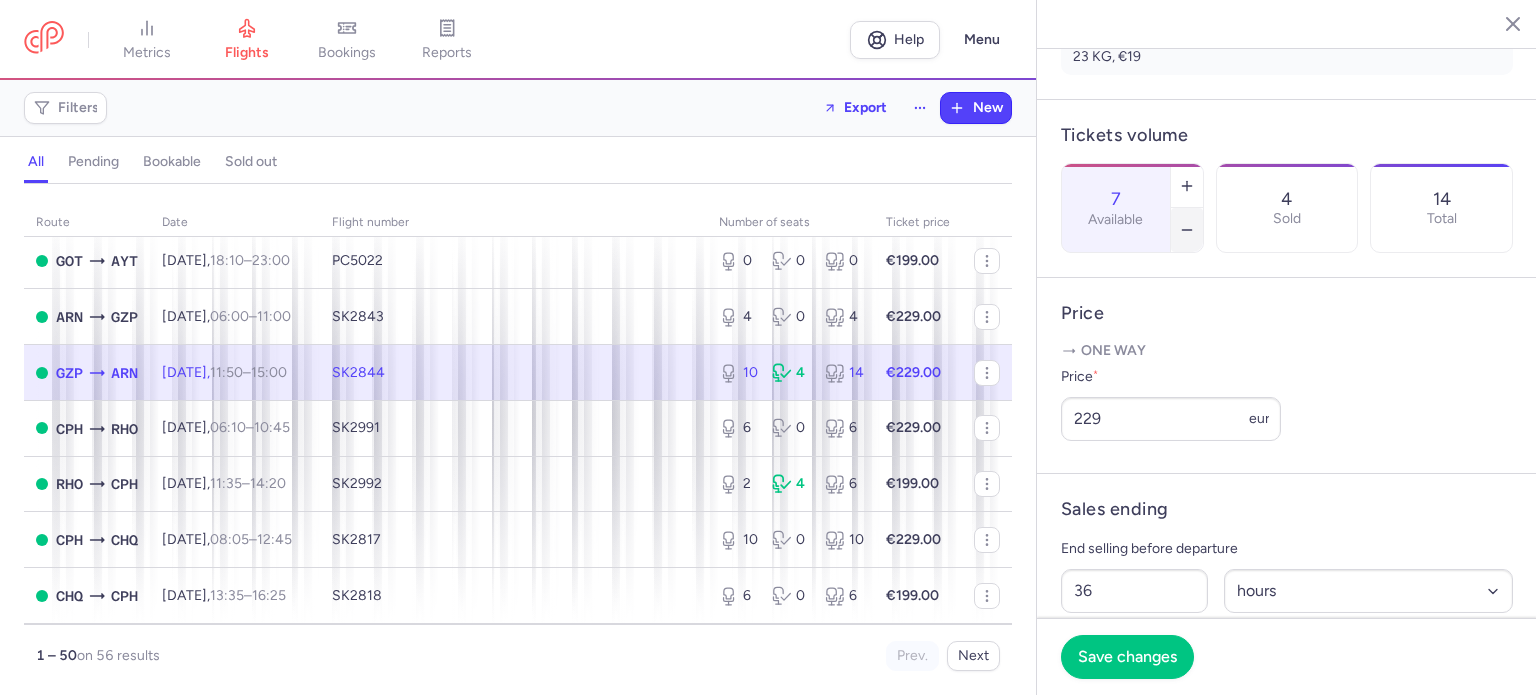 click at bounding box center (1187, 230) 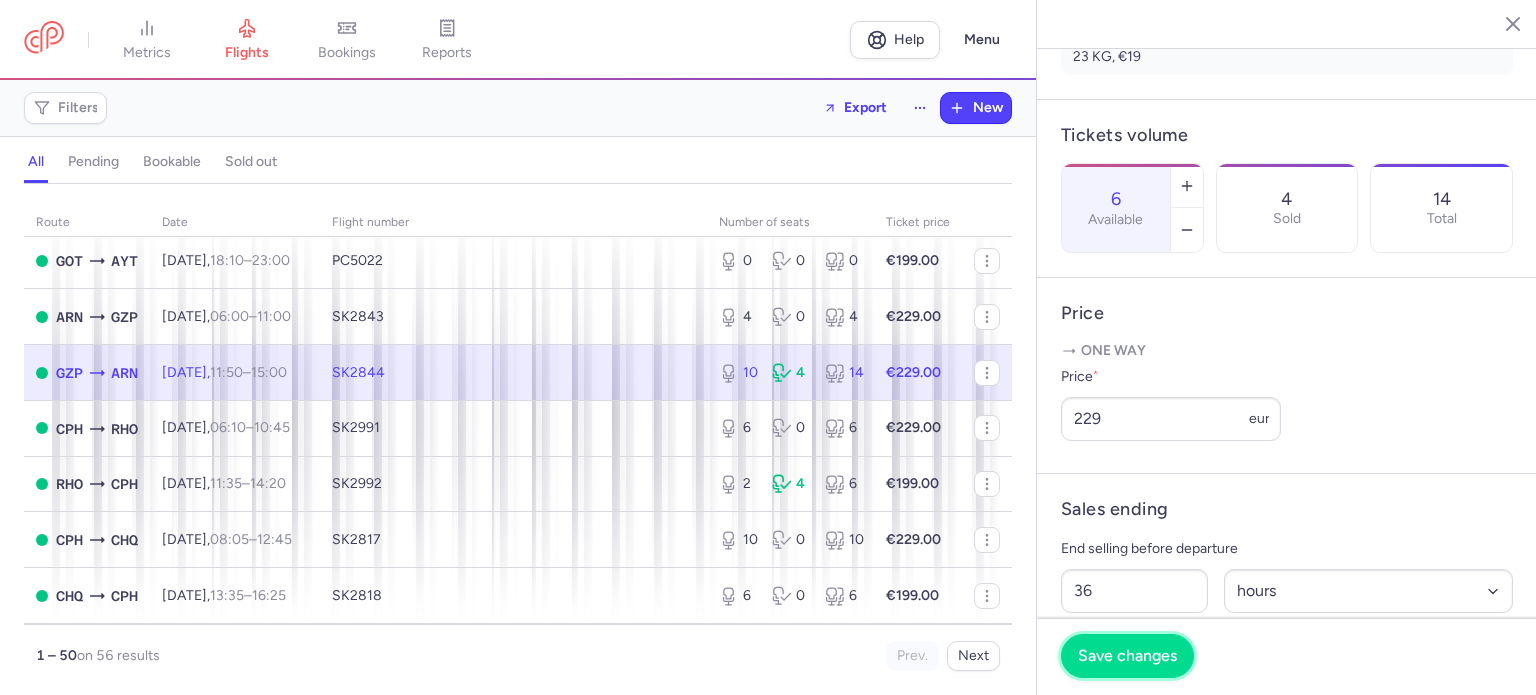 click on "Save changes" at bounding box center [1127, 656] 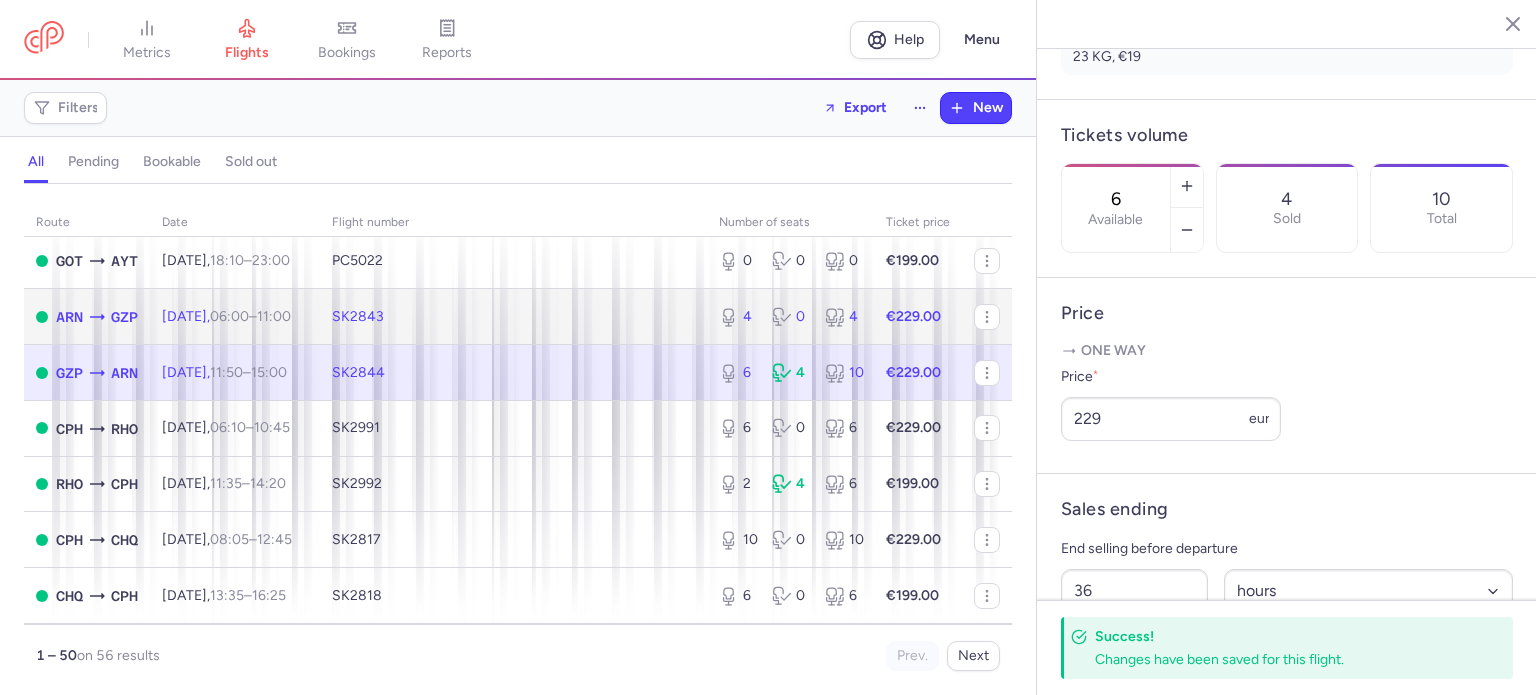 click on "SK2843" at bounding box center [513, 317] 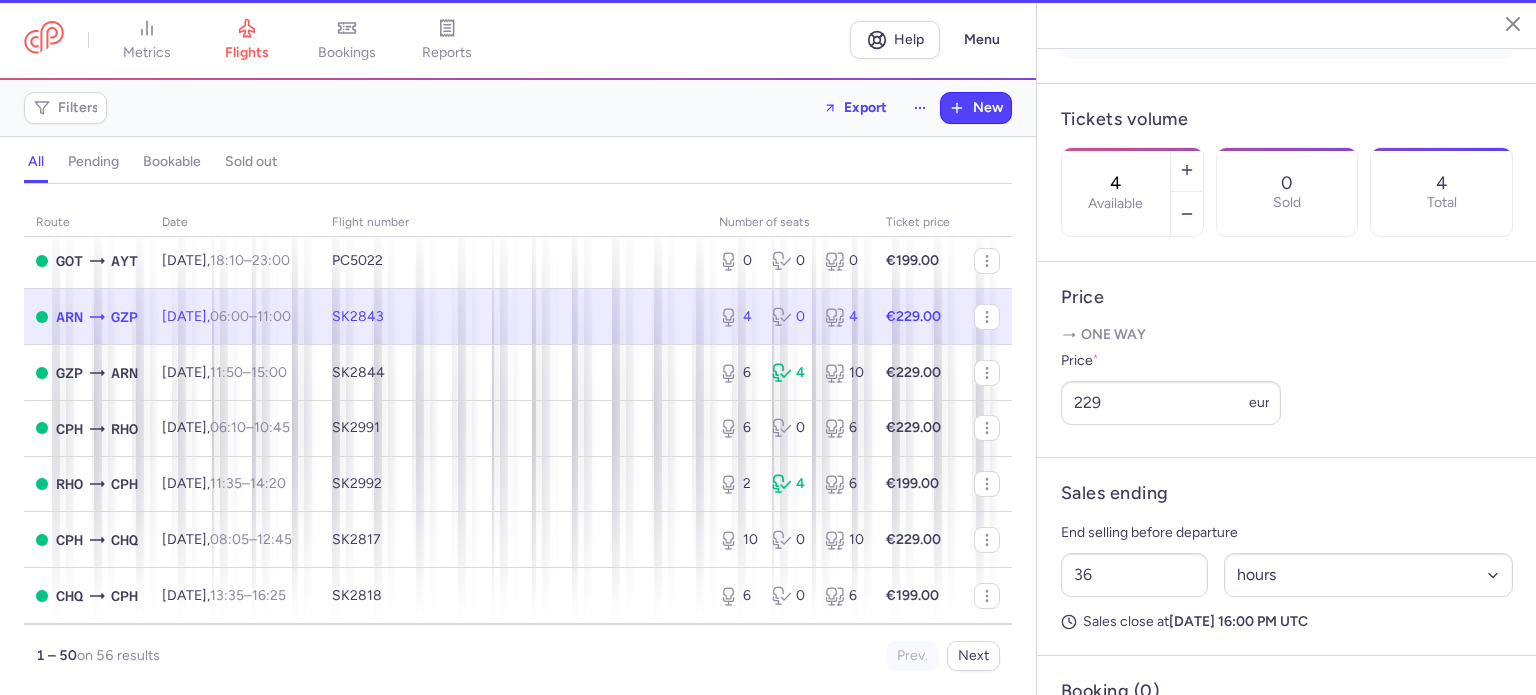 scroll, scrollTop: 543, scrollLeft: 0, axis: vertical 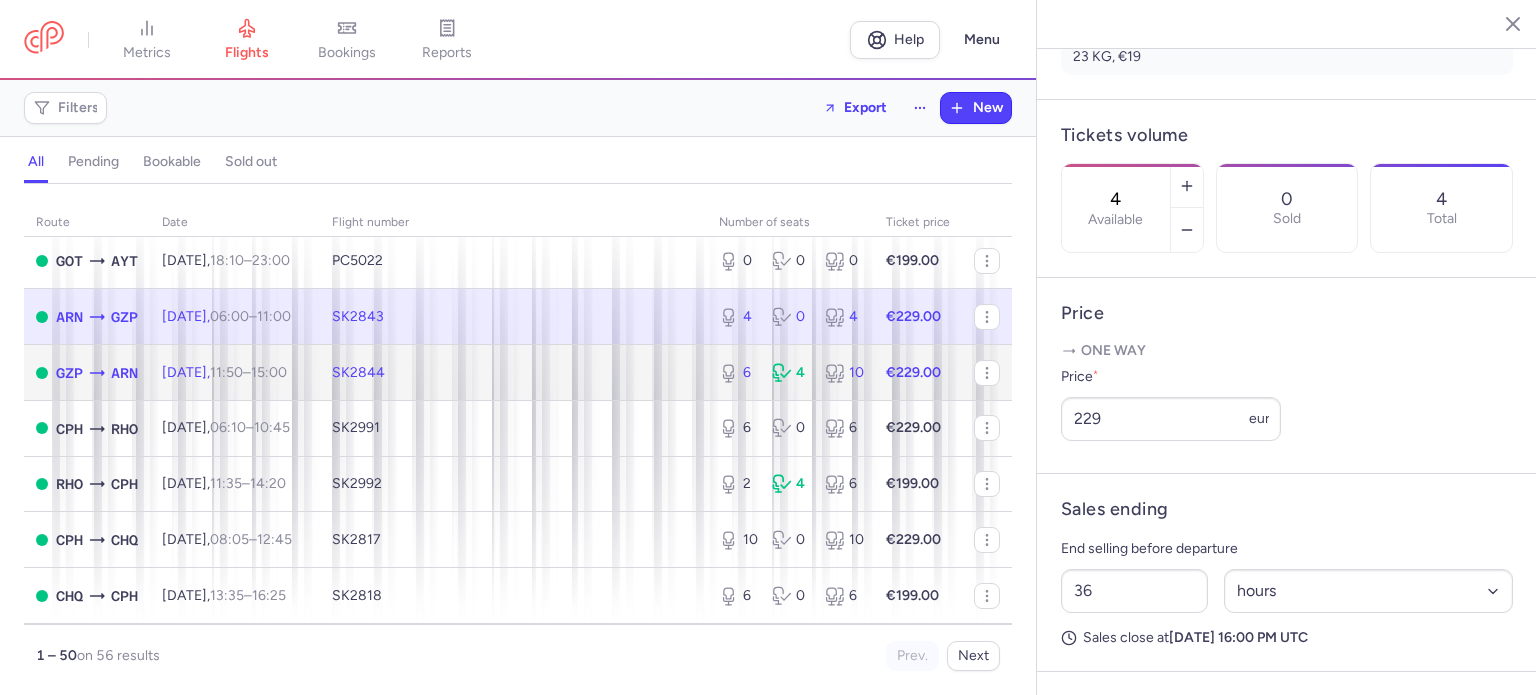 click on "SK2844" at bounding box center (513, 373) 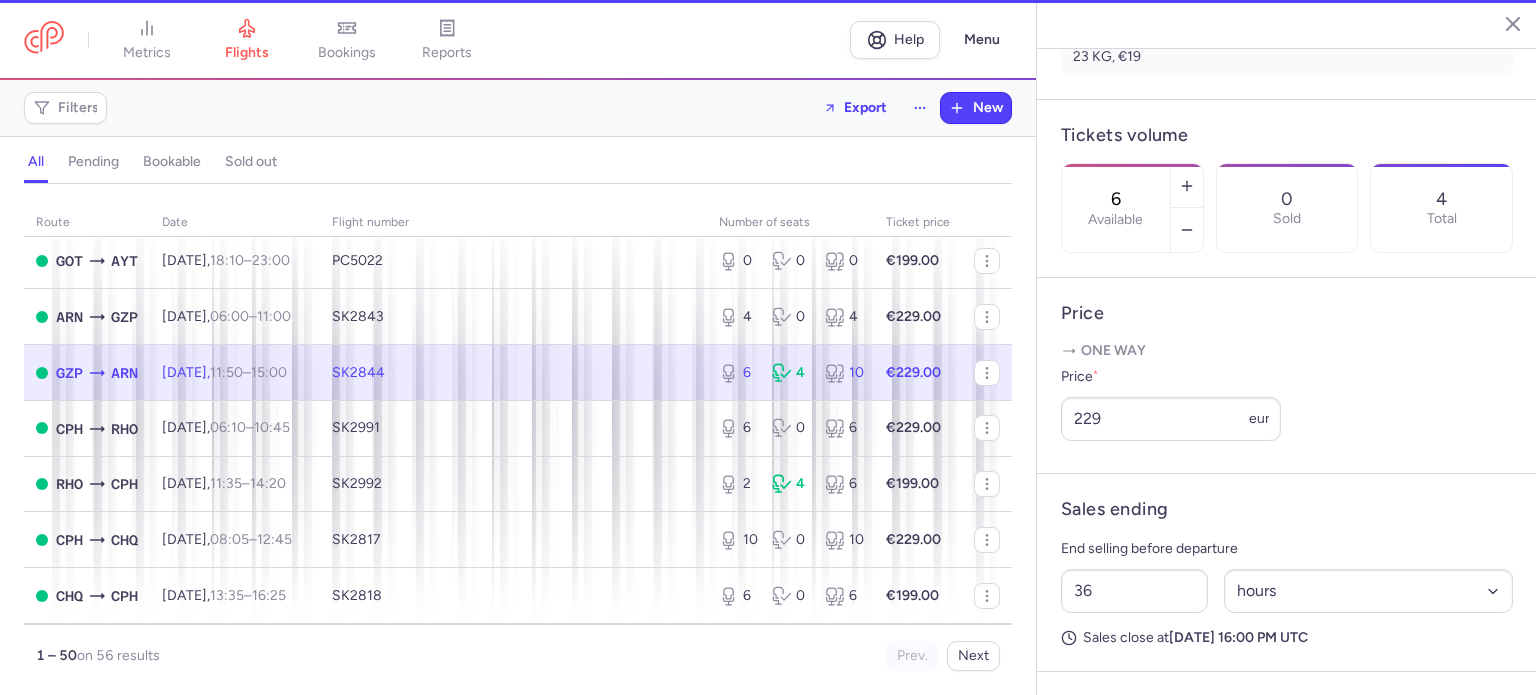 scroll, scrollTop: 559, scrollLeft: 0, axis: vertical 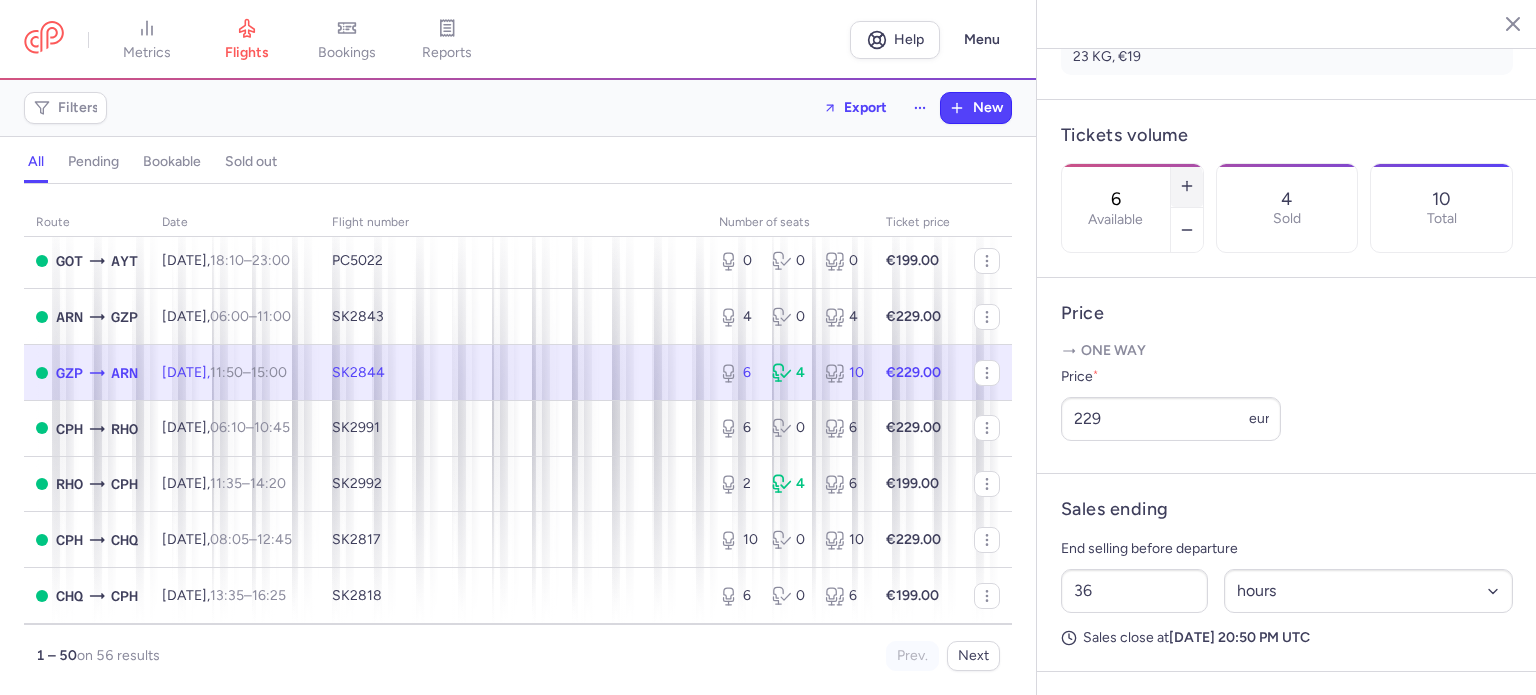 click 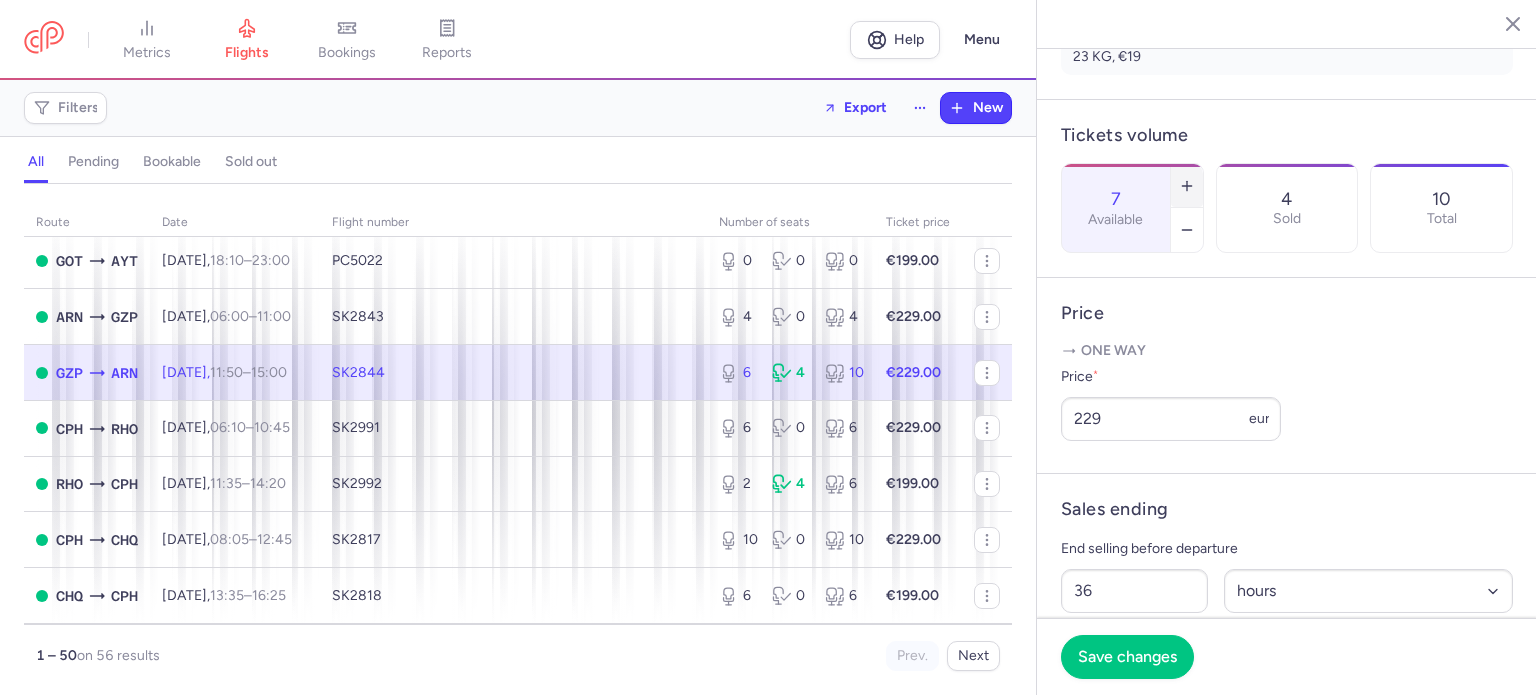 click 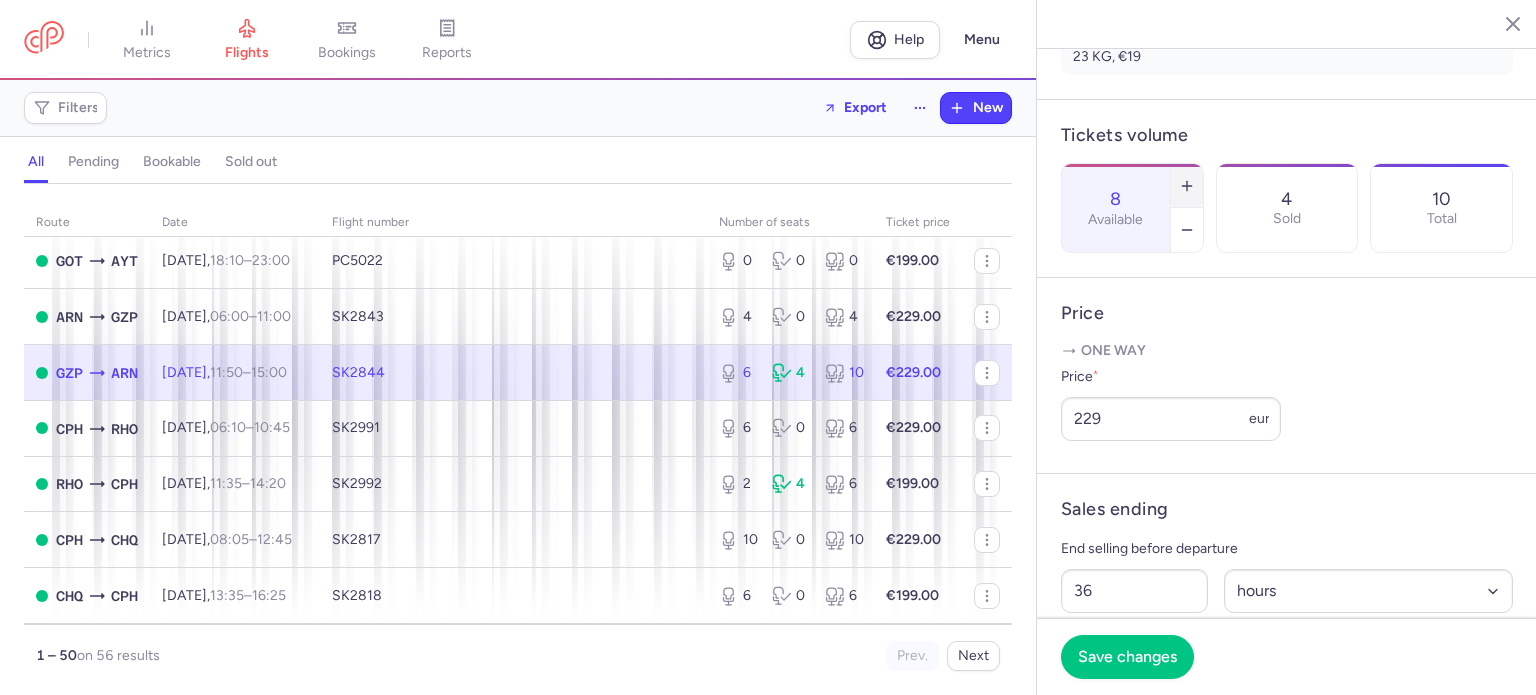 click 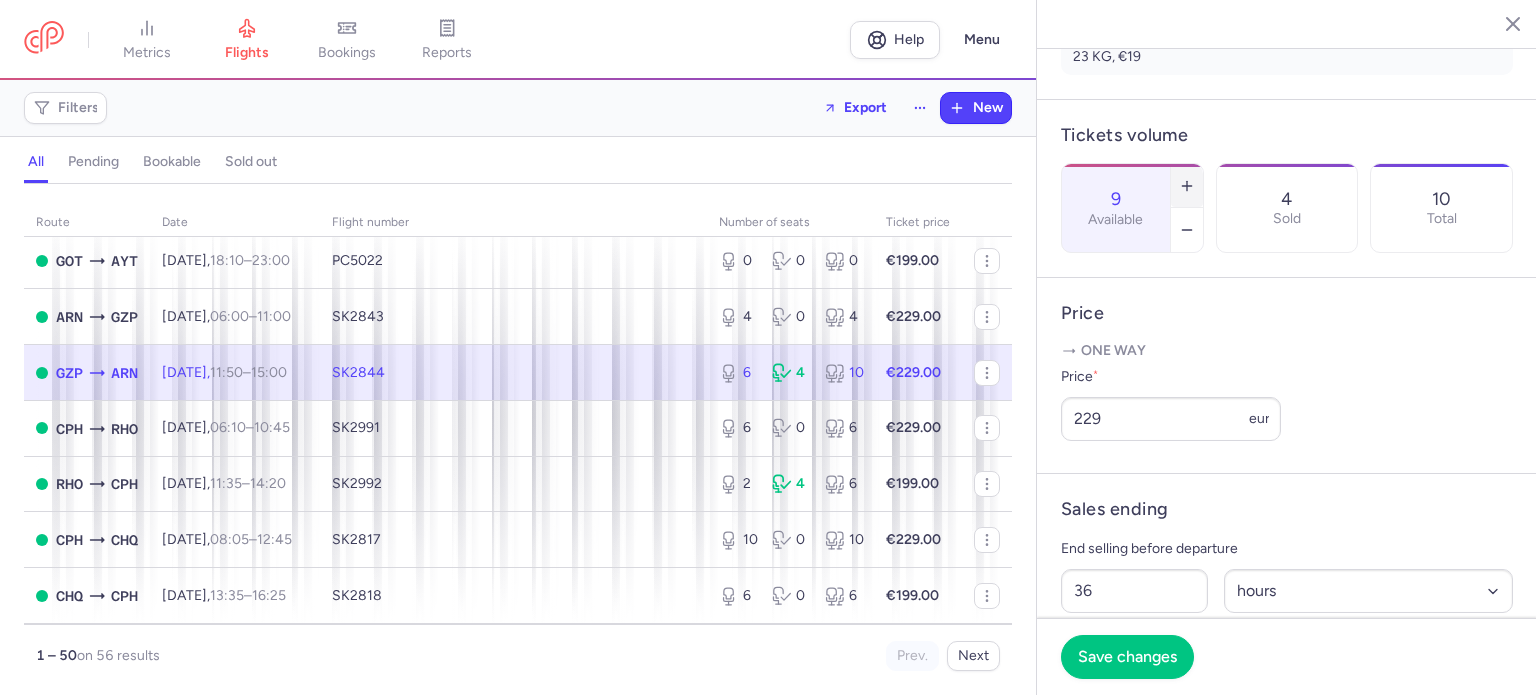 click 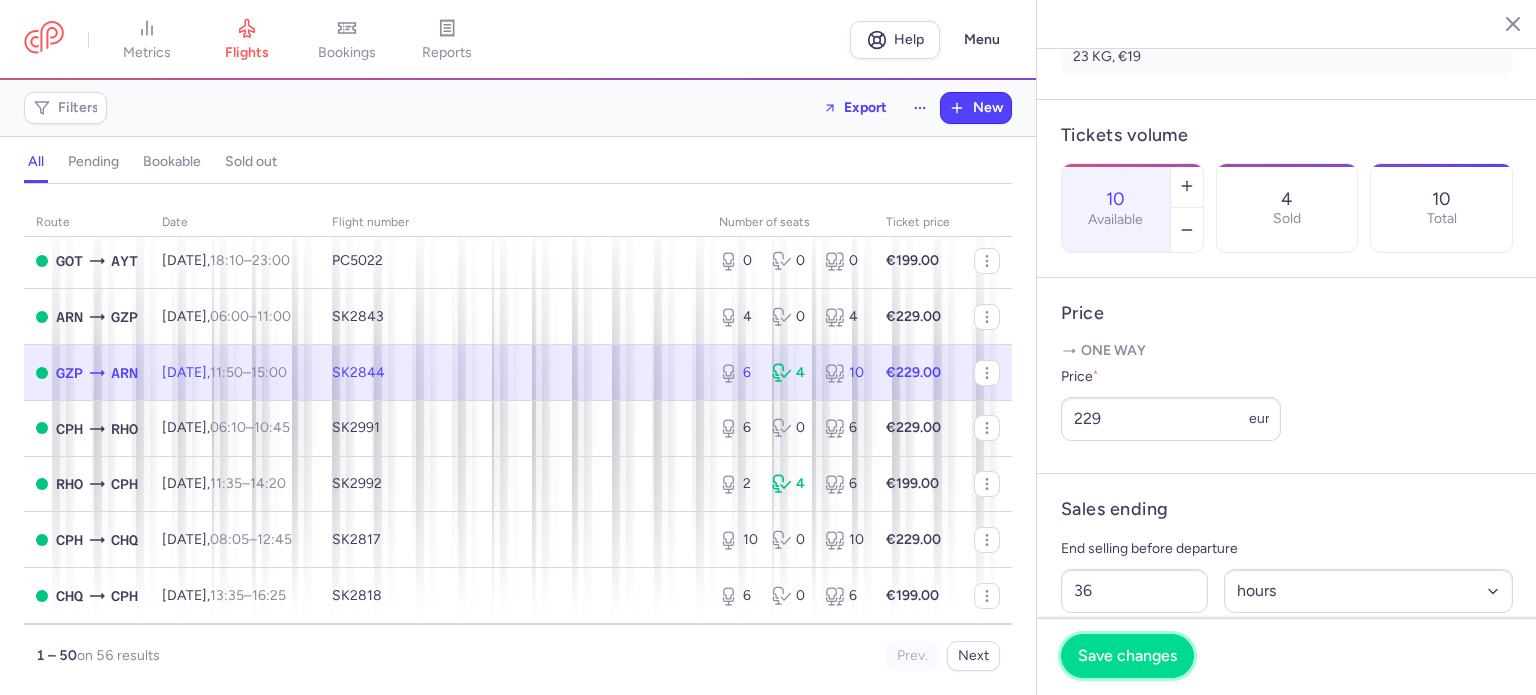 click on "Save changes" at bounding box center [1127, 656] 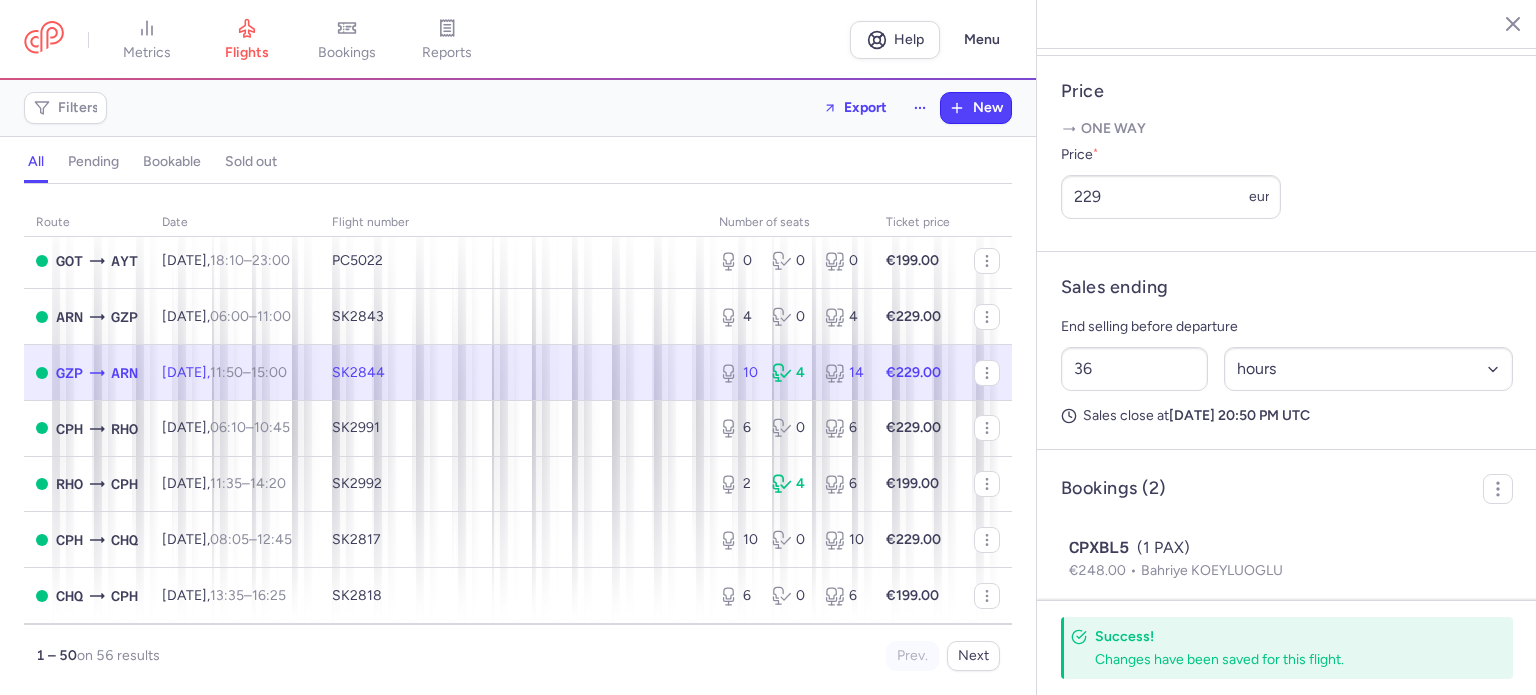 scroll, scrollTop: 908, scrollLeft: 0, axis: vertical 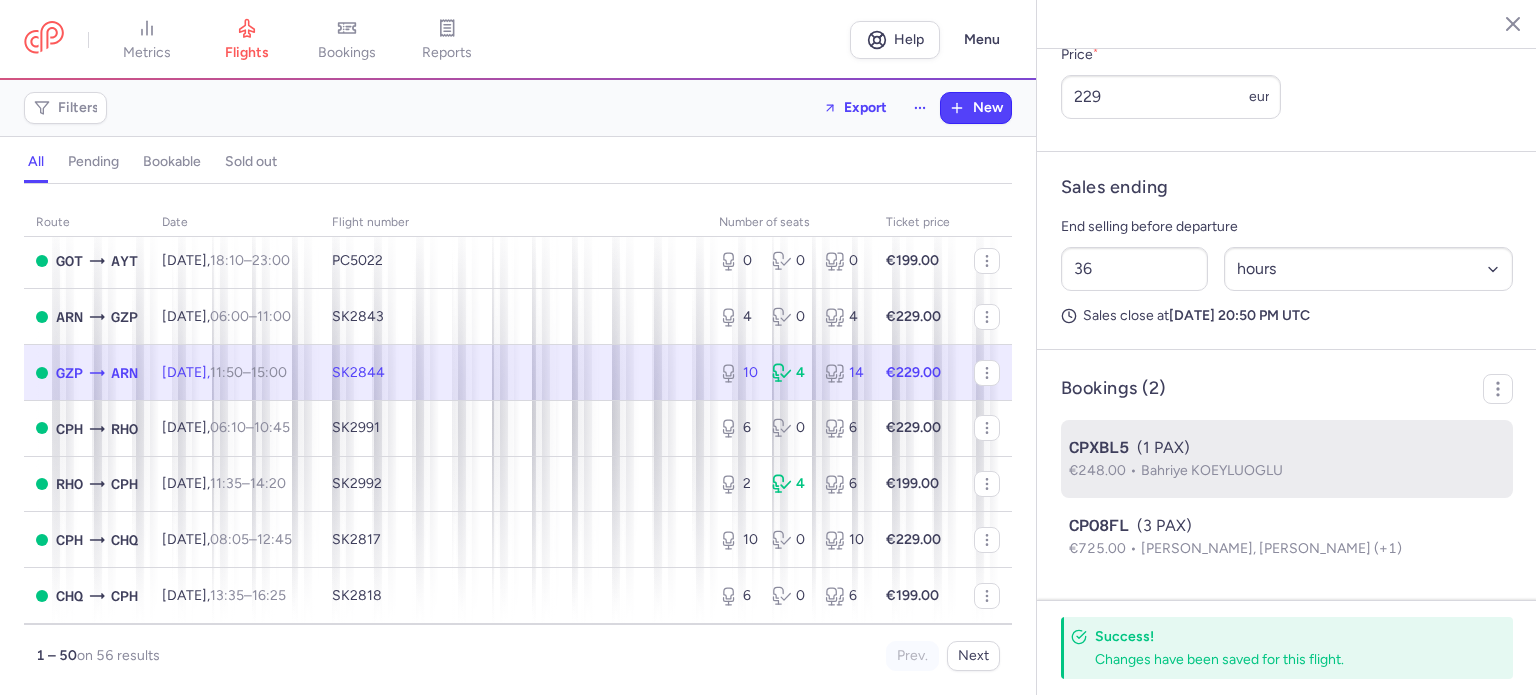 click on "Bahriye KOEYLUOGLU" at bounding box center [1212, 470] 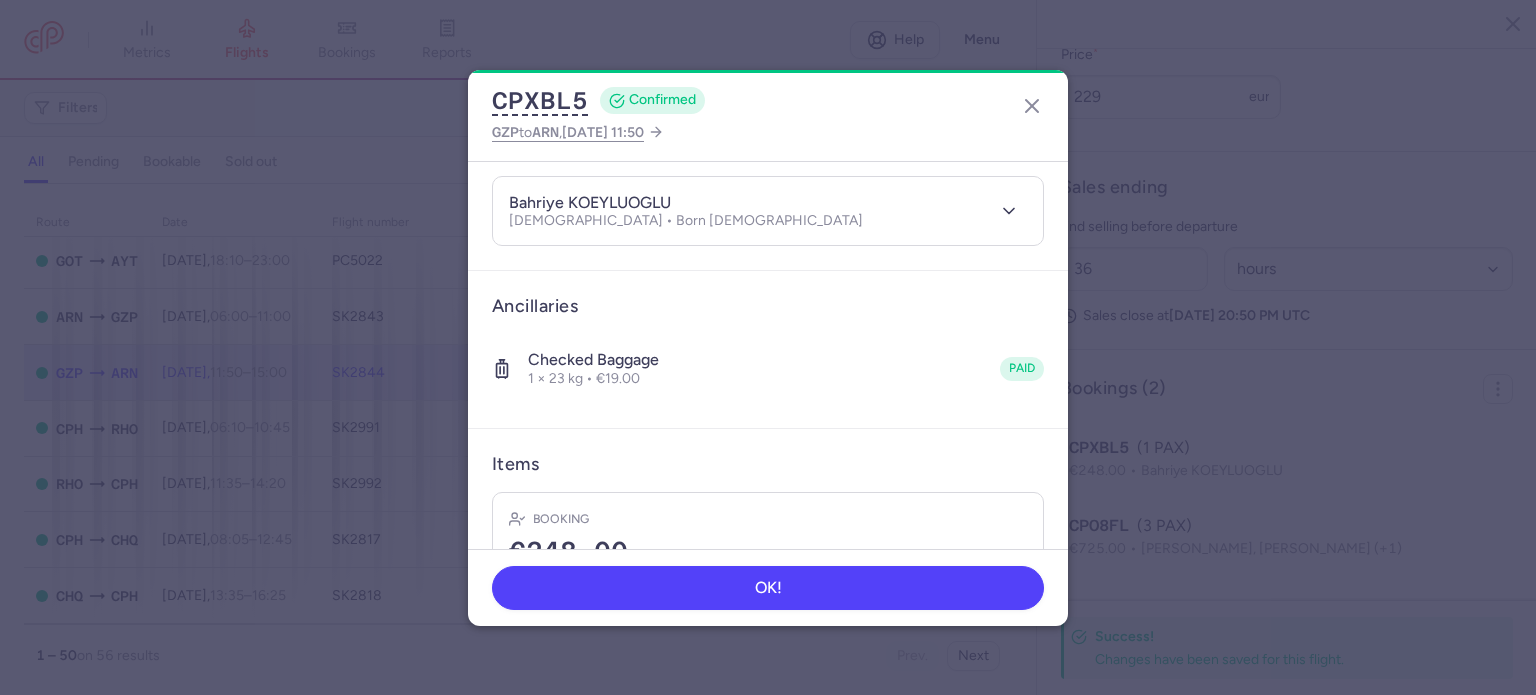 scroll, scrollTop: 352, scrollLeft: 0, axis: vertical 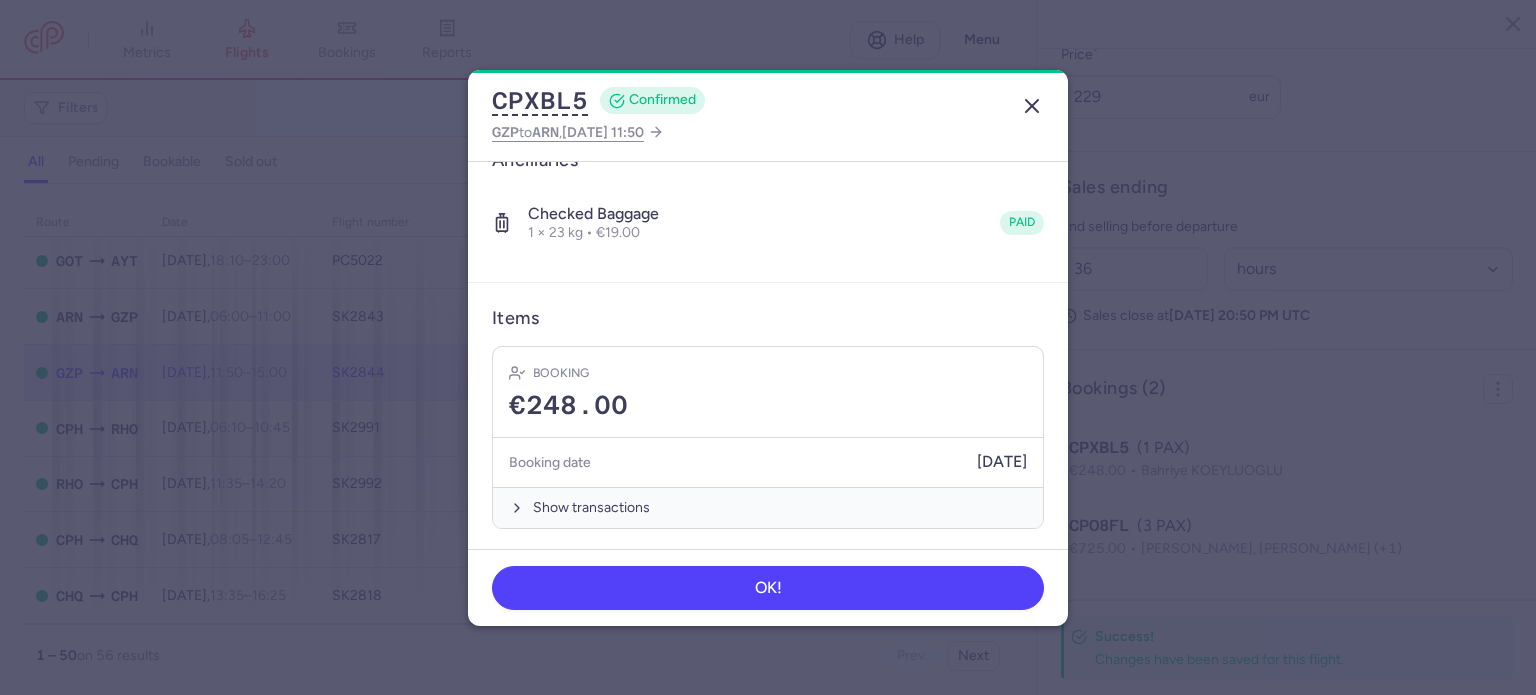 click 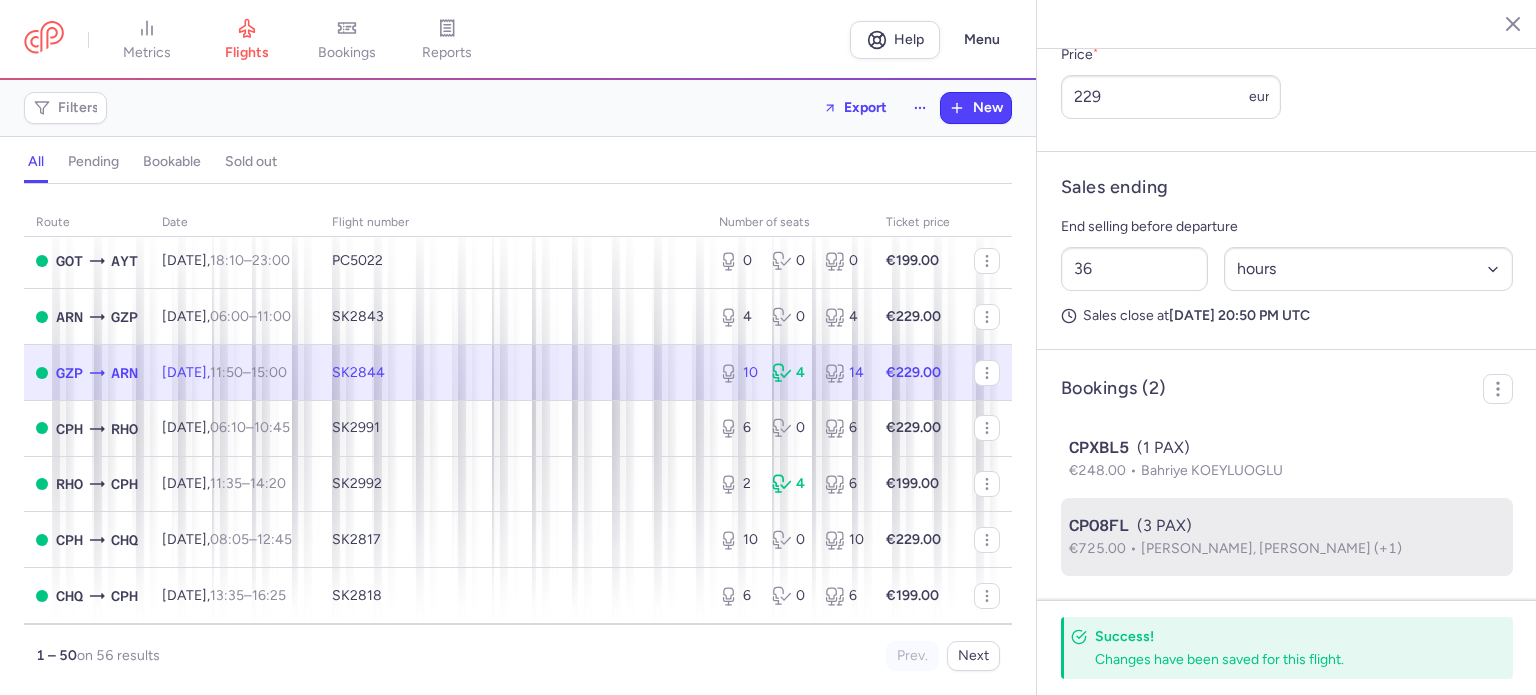 click on "[PERSON_NAME], [PERSON_NAME] (+1)" at bounding box center (1271, 548) 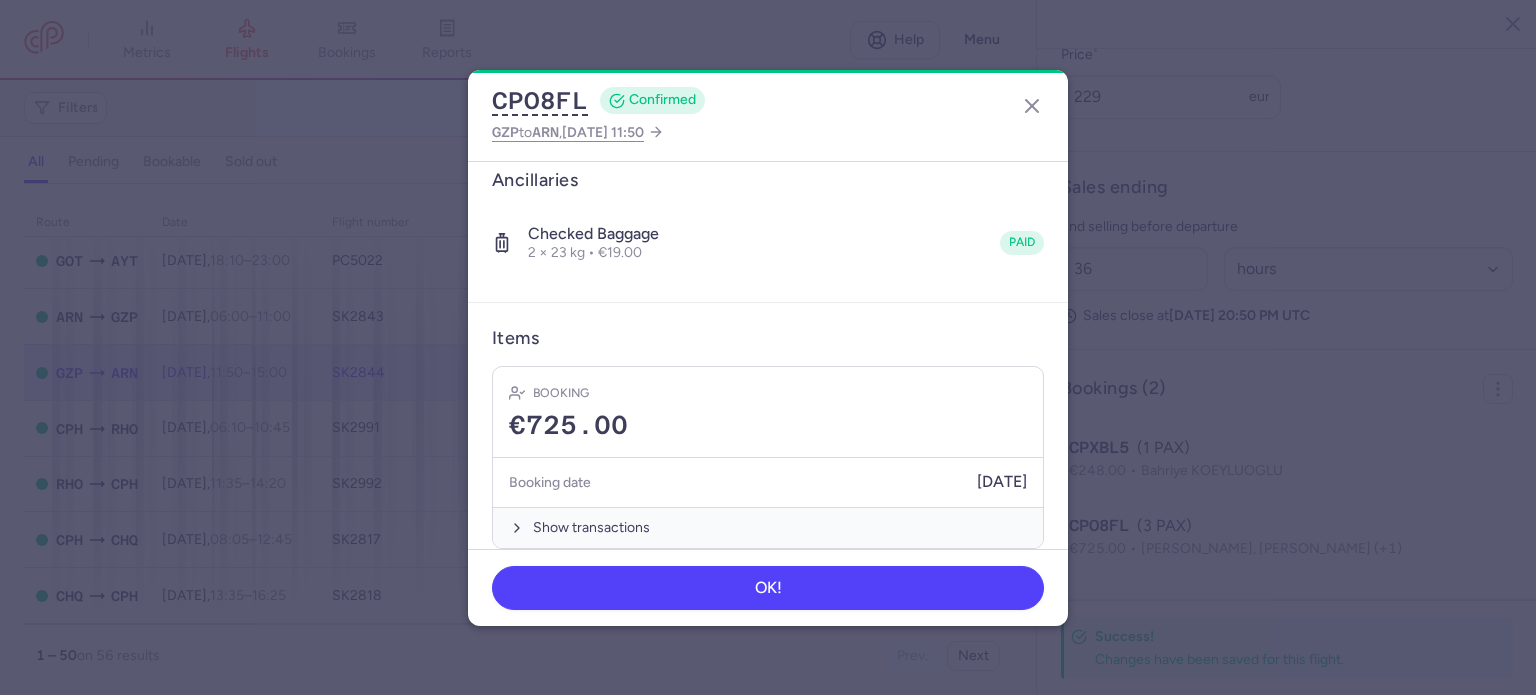 scroll, scrollTop: 490, scrollLeft: 0, axis: vertical 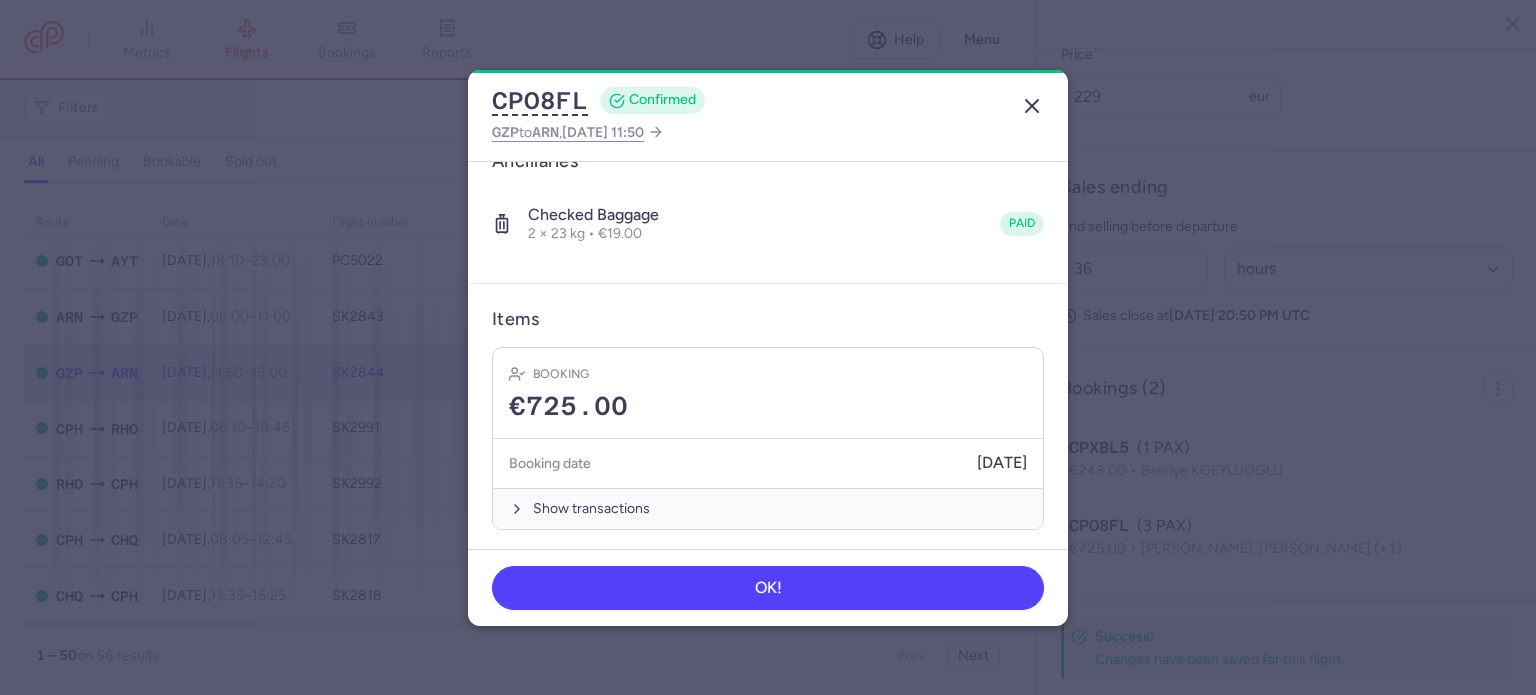 click 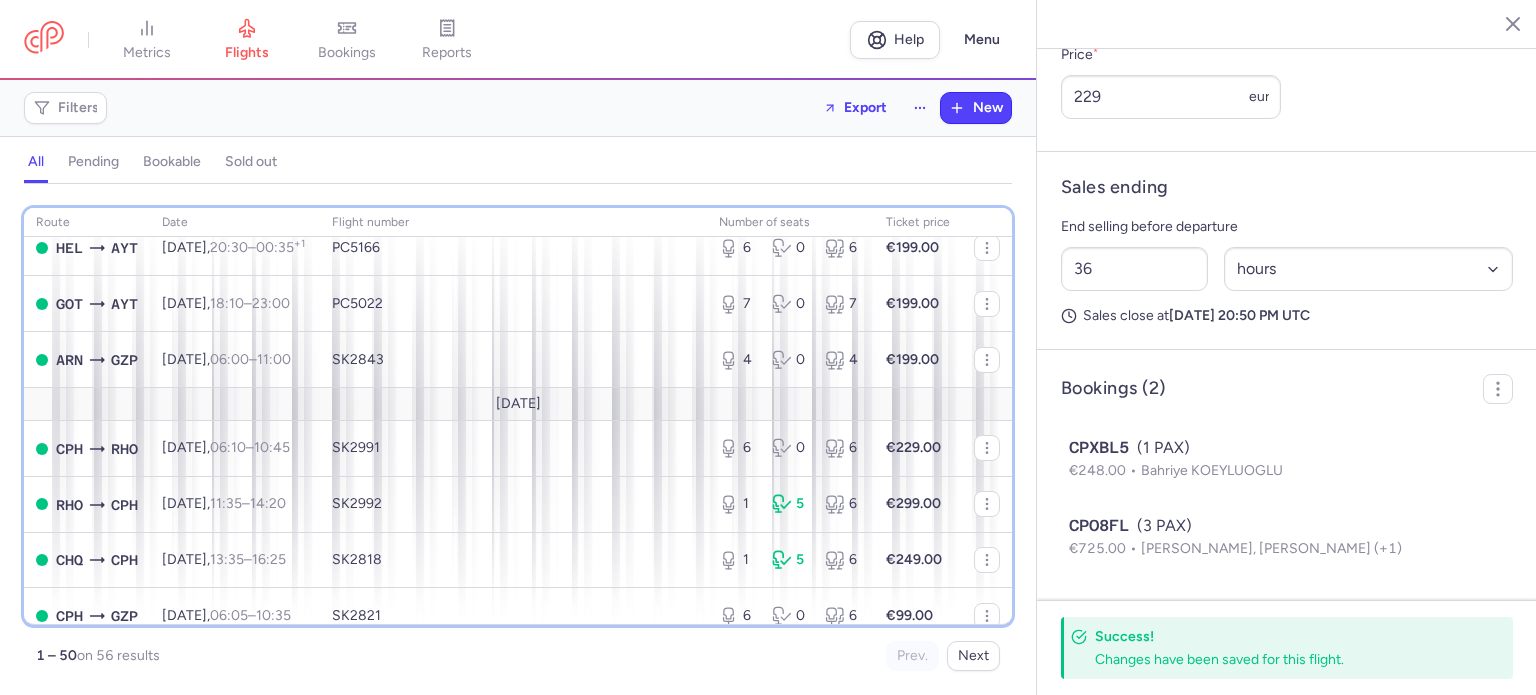 scroll, scrollTop: 1790, scrollLeft: 0, axis: vertical 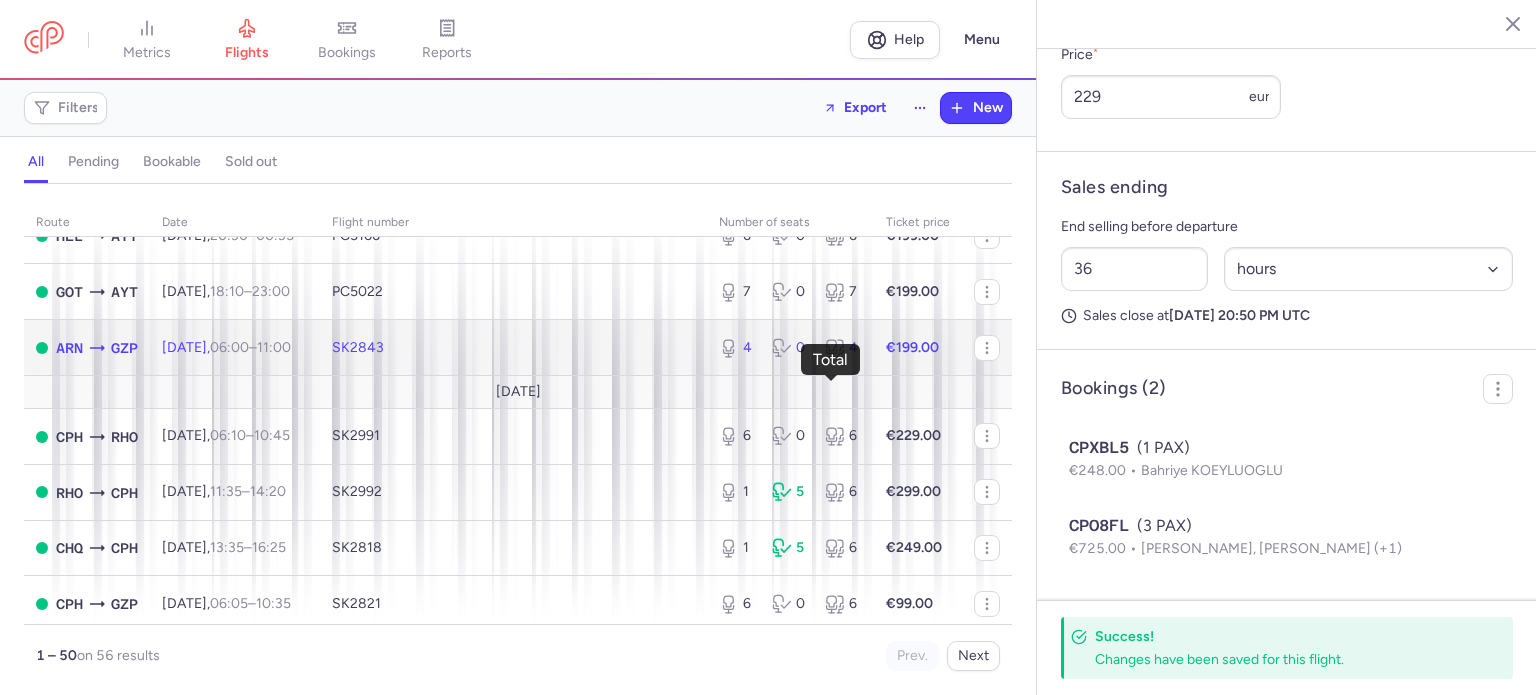 click on "4" at bounding box center [843, 348] 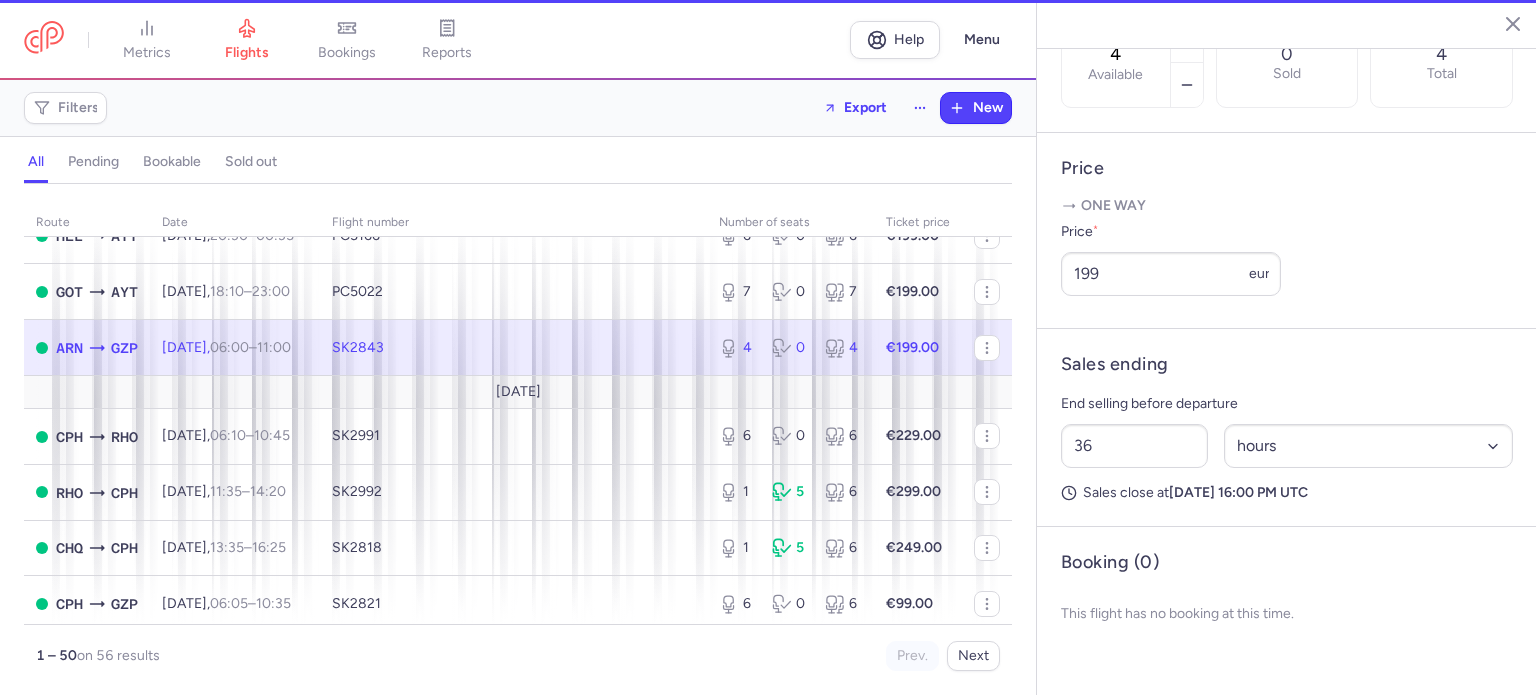 scroll, scrollTop: 683, scrollLeft: 0, axis: vertical 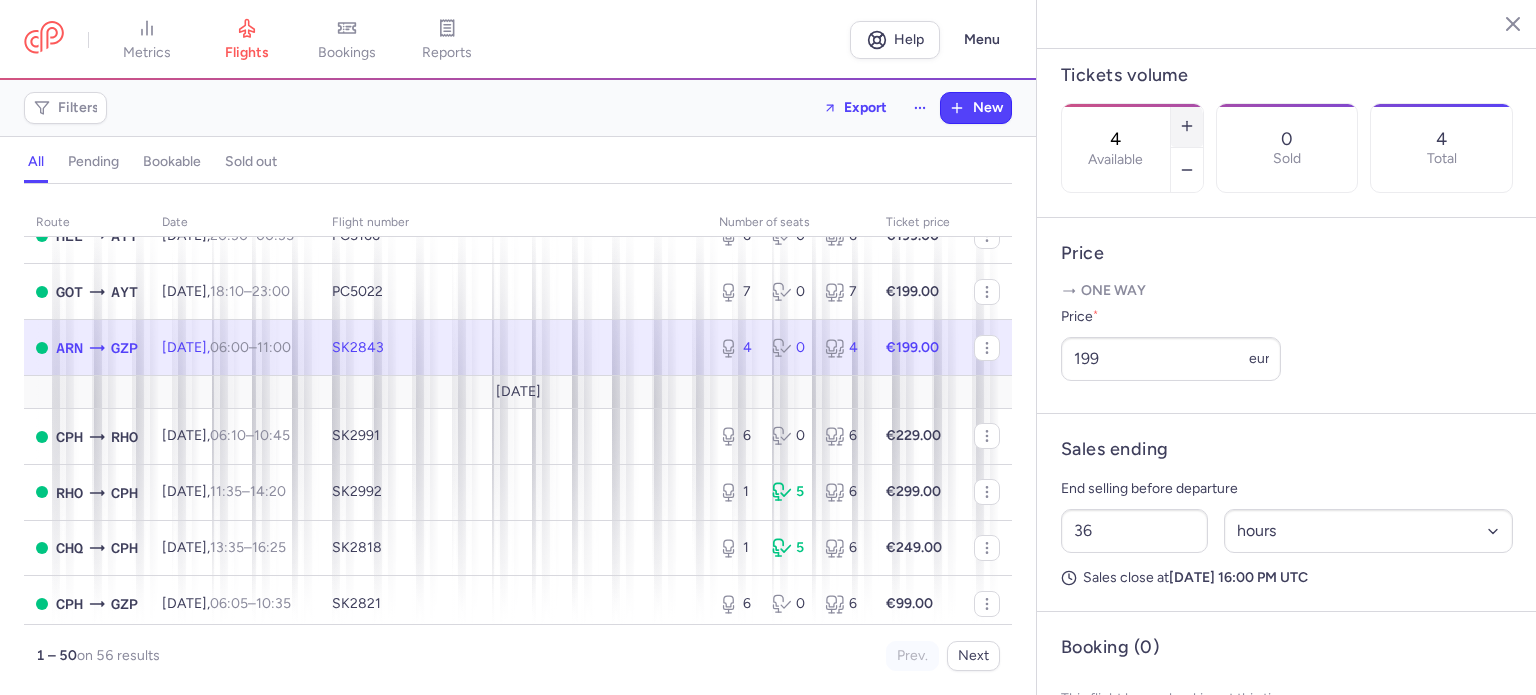 click 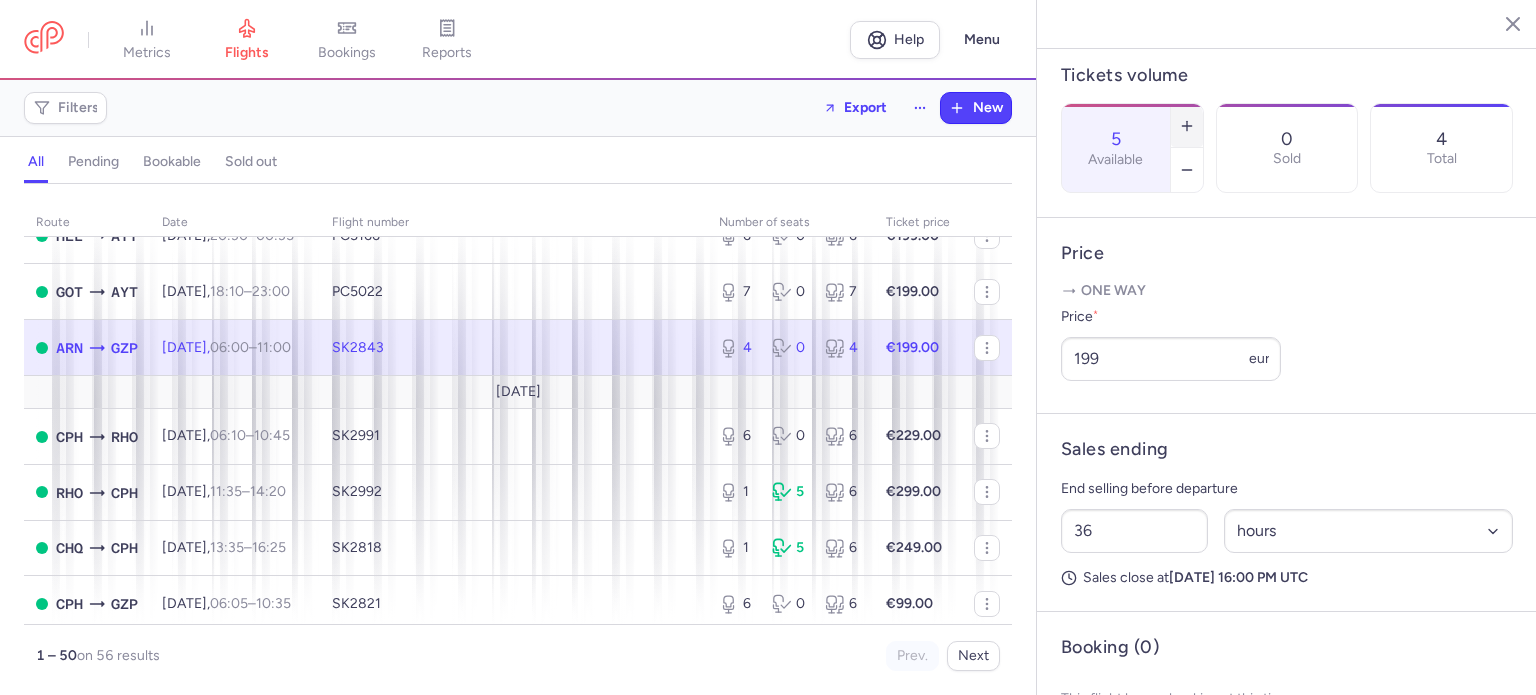 click 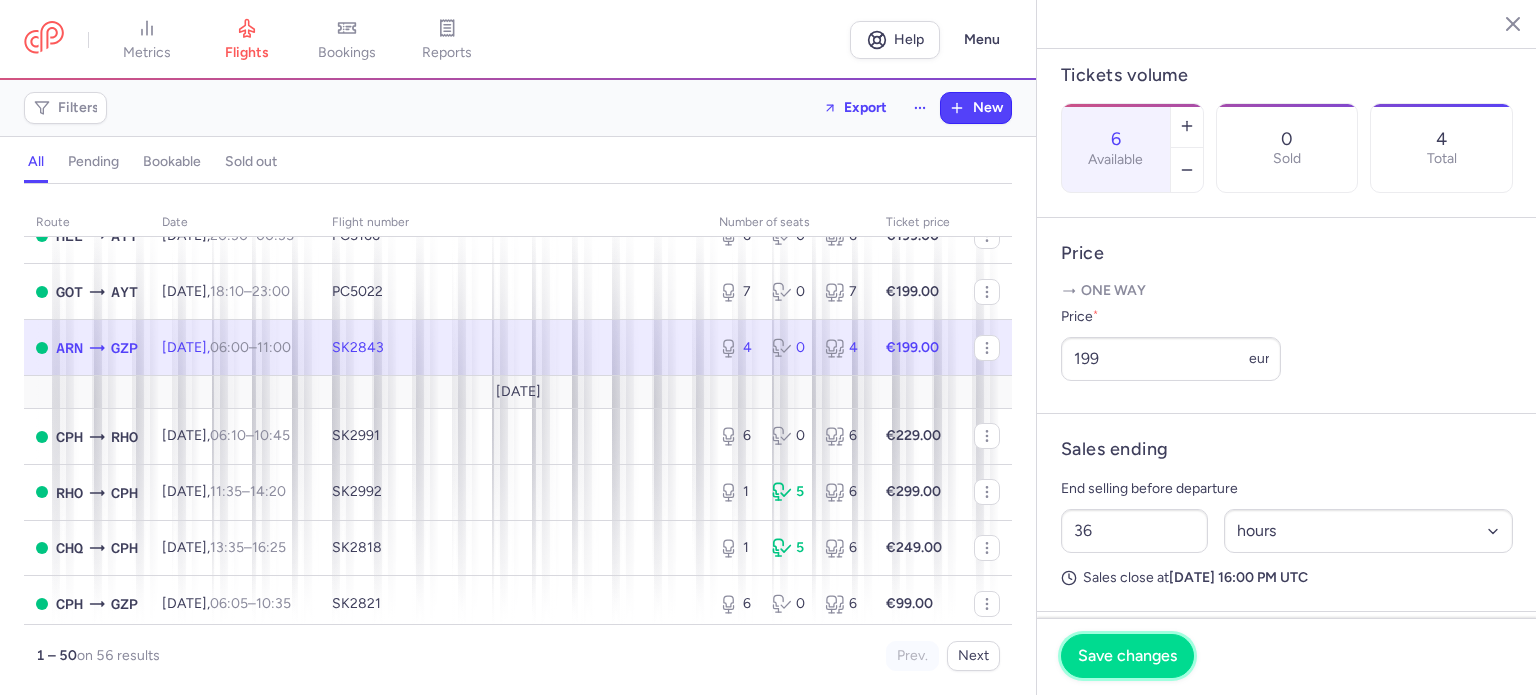click on "Save changes" at bounding box center (1127, 656) 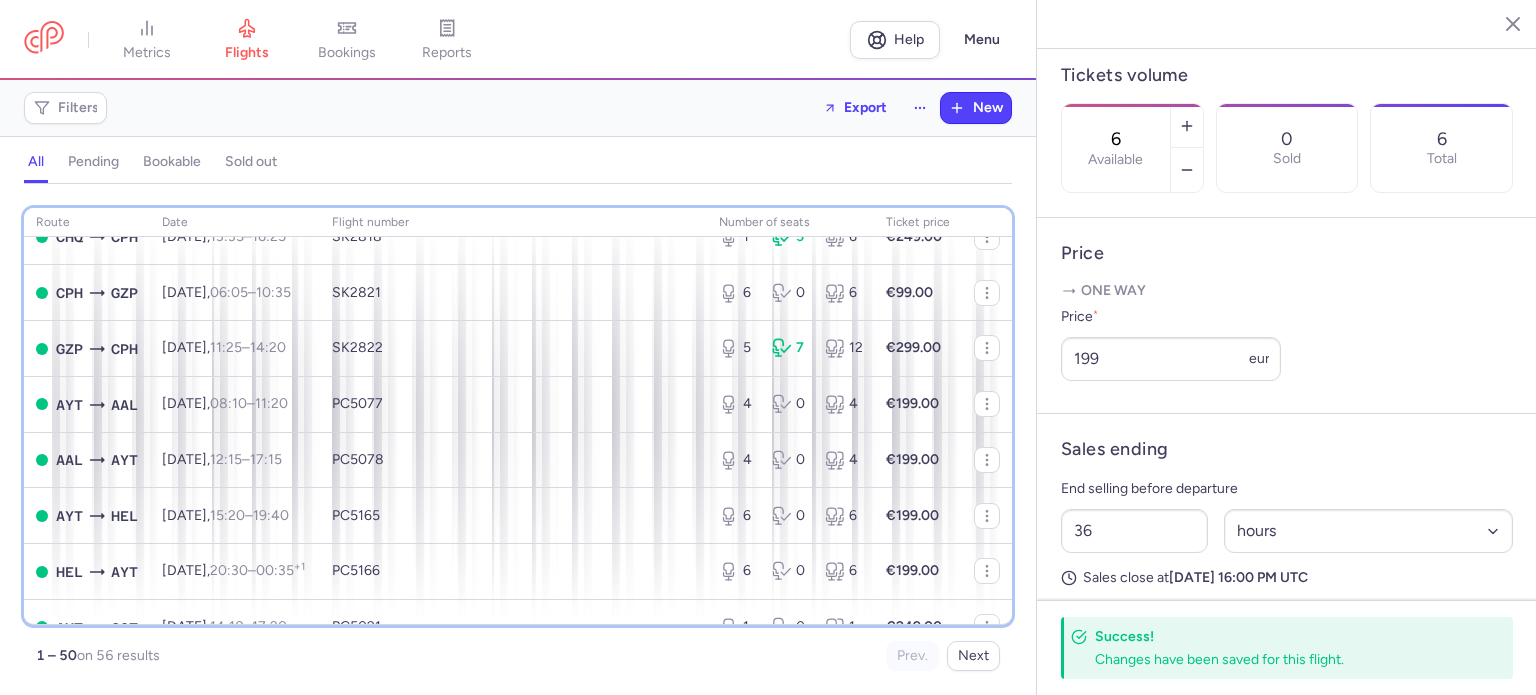 scroll, scrollTop: 2113, scrollLeft: 0, axis: vertical 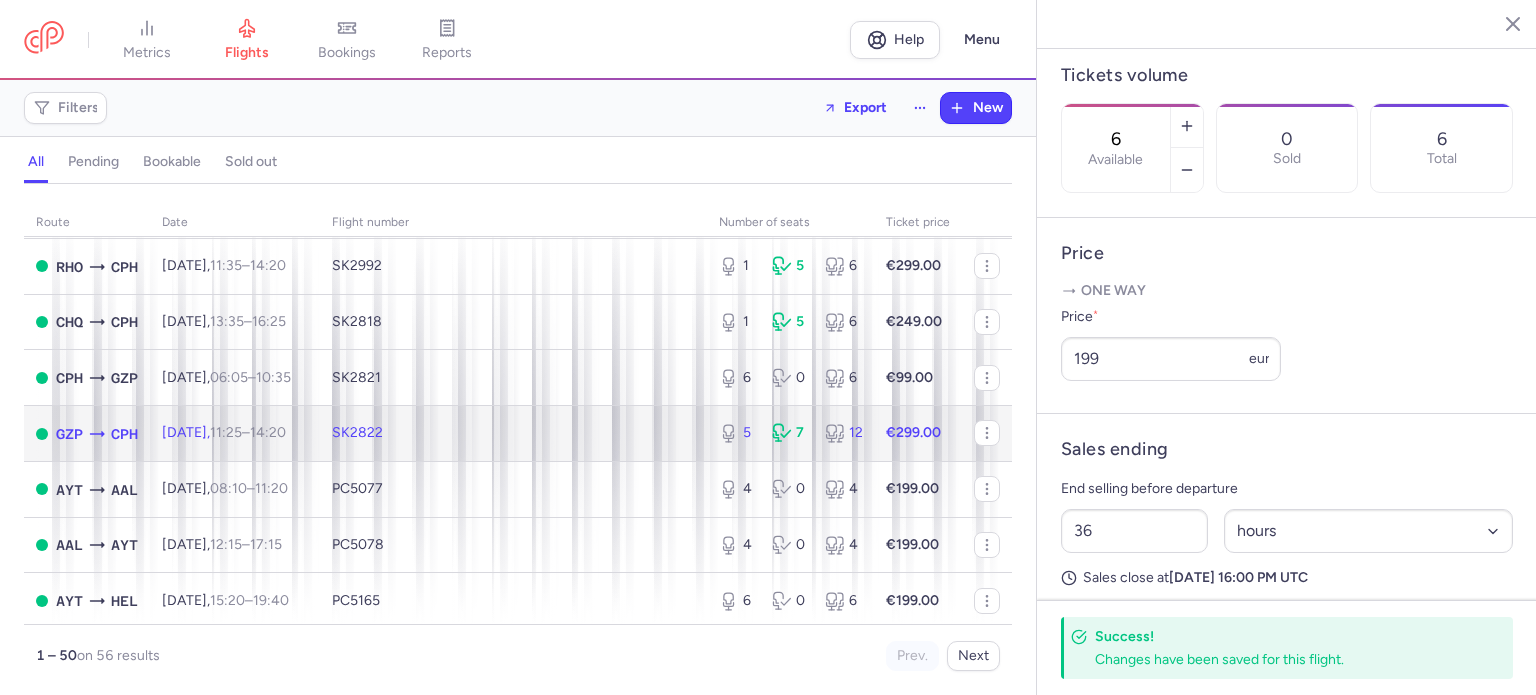 click on "€299.00" at bounding box center (918, 434) 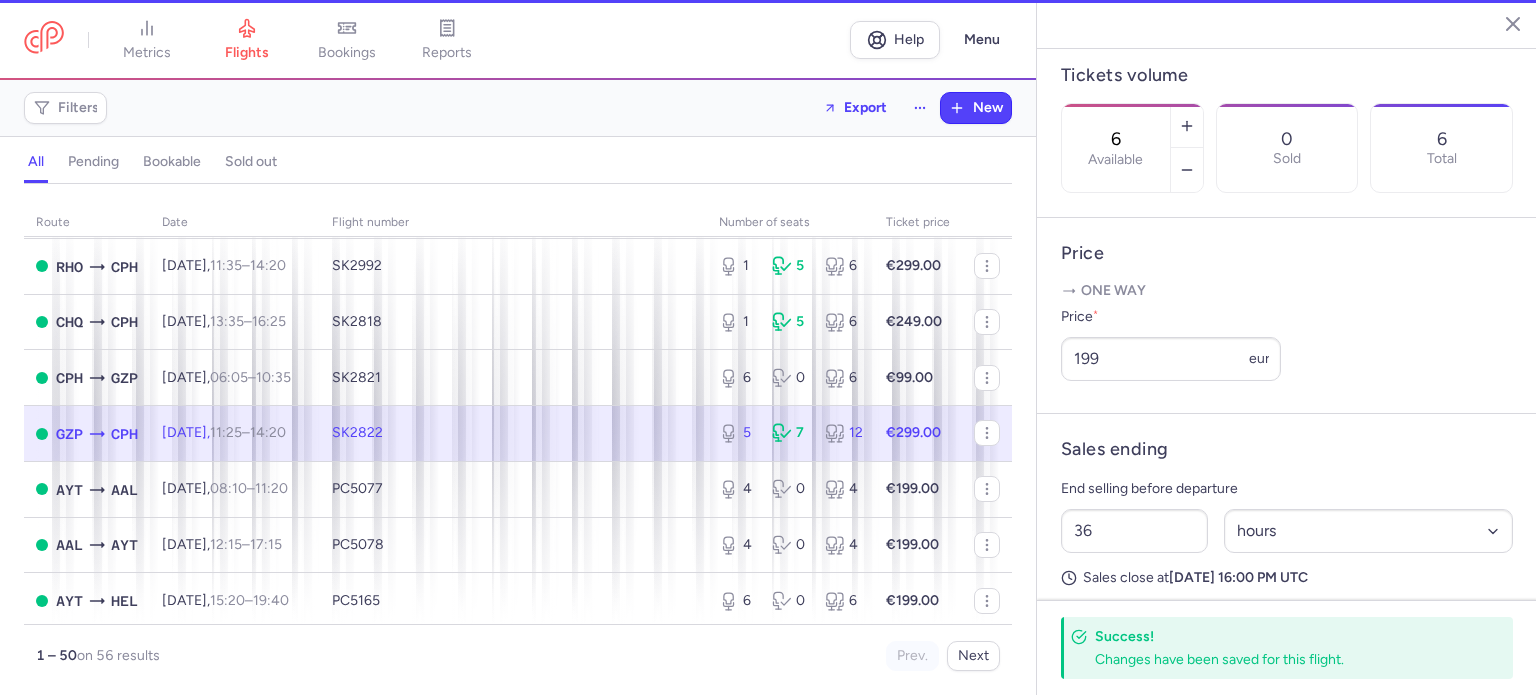 type on "5" 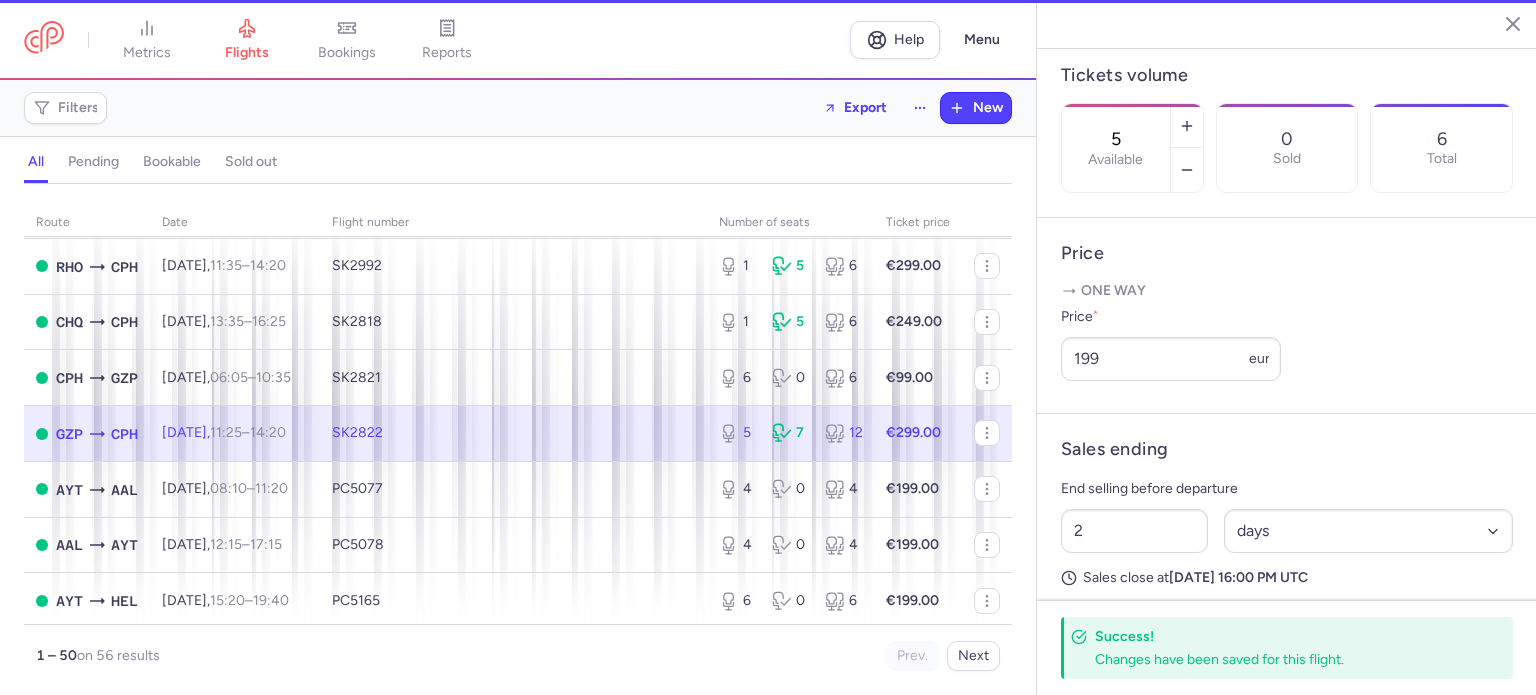 scroll, scrollTop: 619, scrollLeft: 0, axis: vertical 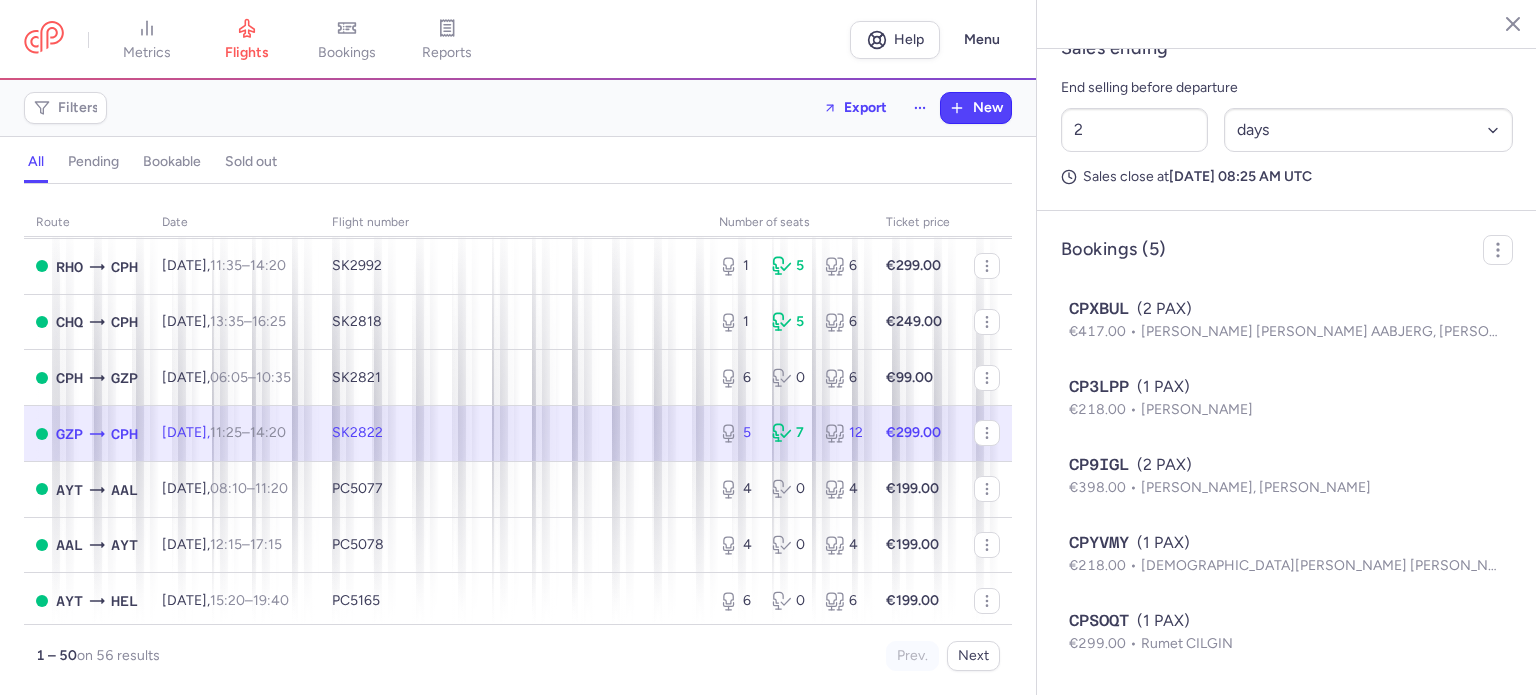 click on "Bookings (5) CPXBUL  (2 PAX)  €417.00  [PERSON_NAME] [PERSON_NAME] AABJERG, [PERSON_NAME] CP3LPP  (1 PAX)  €218.00  [PERSON_NAME] CP9IGL  (2 PAX)  €398.00  [PERSON_NAME], [PERSON_NAME] CPYVMY  (1 PAX)  €218.00  [PERSON_NAME] [PERSON_NAME] CPSOQT  (1 PAX)  €299.00  Rumet CILGIN" at bounding box center [1287, 453] 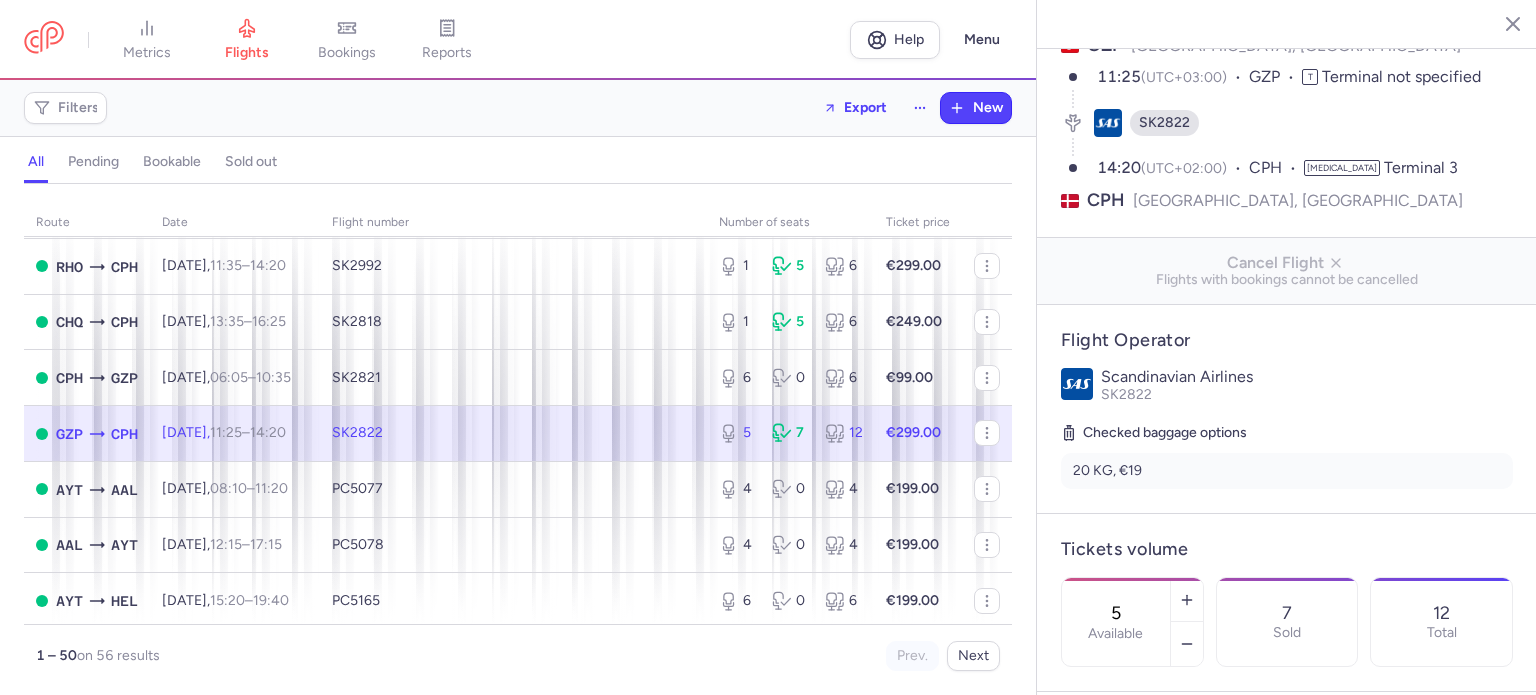scroll, scrollTop: 106, scrollLeft: 0, axis: vertical 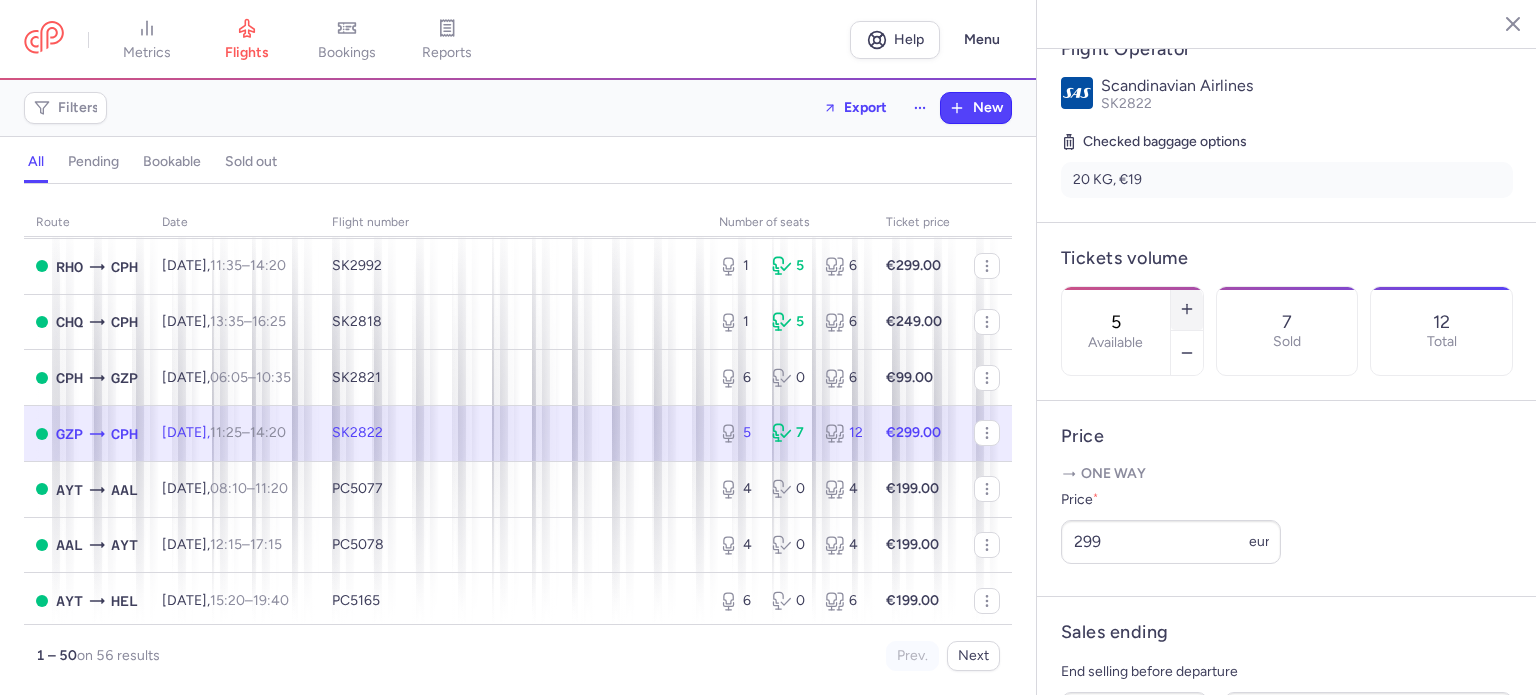 click at bounding box center [1187, 309] 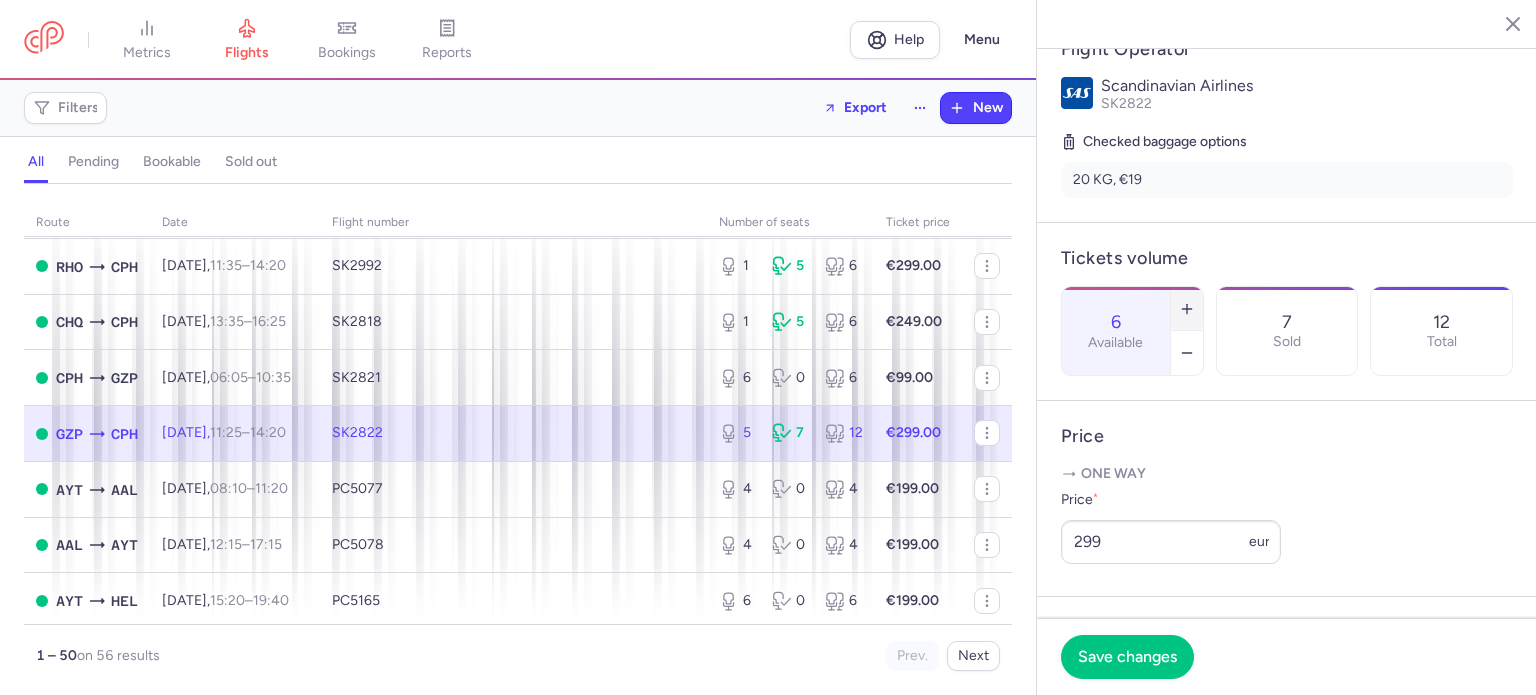 click at bounding box center [1187, 309] 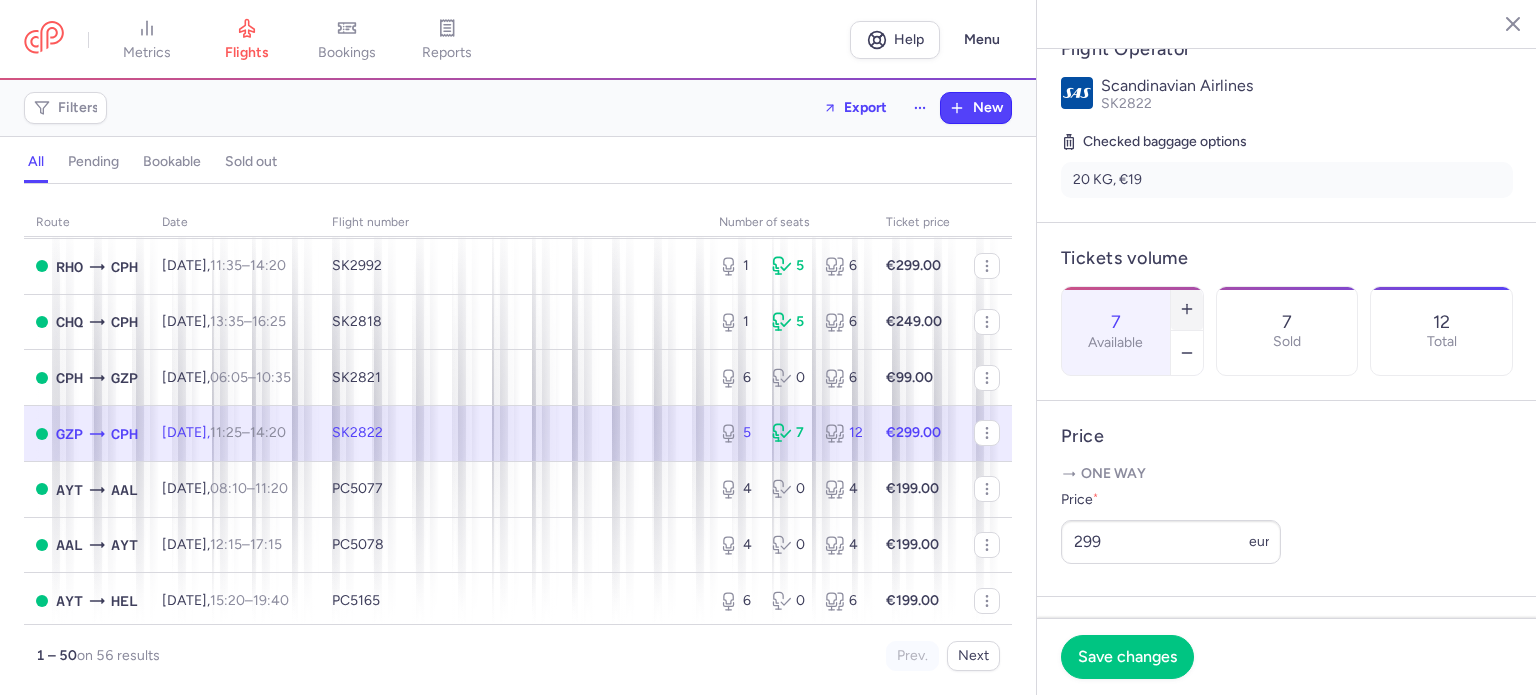 click at bounding box center (1187, 309) 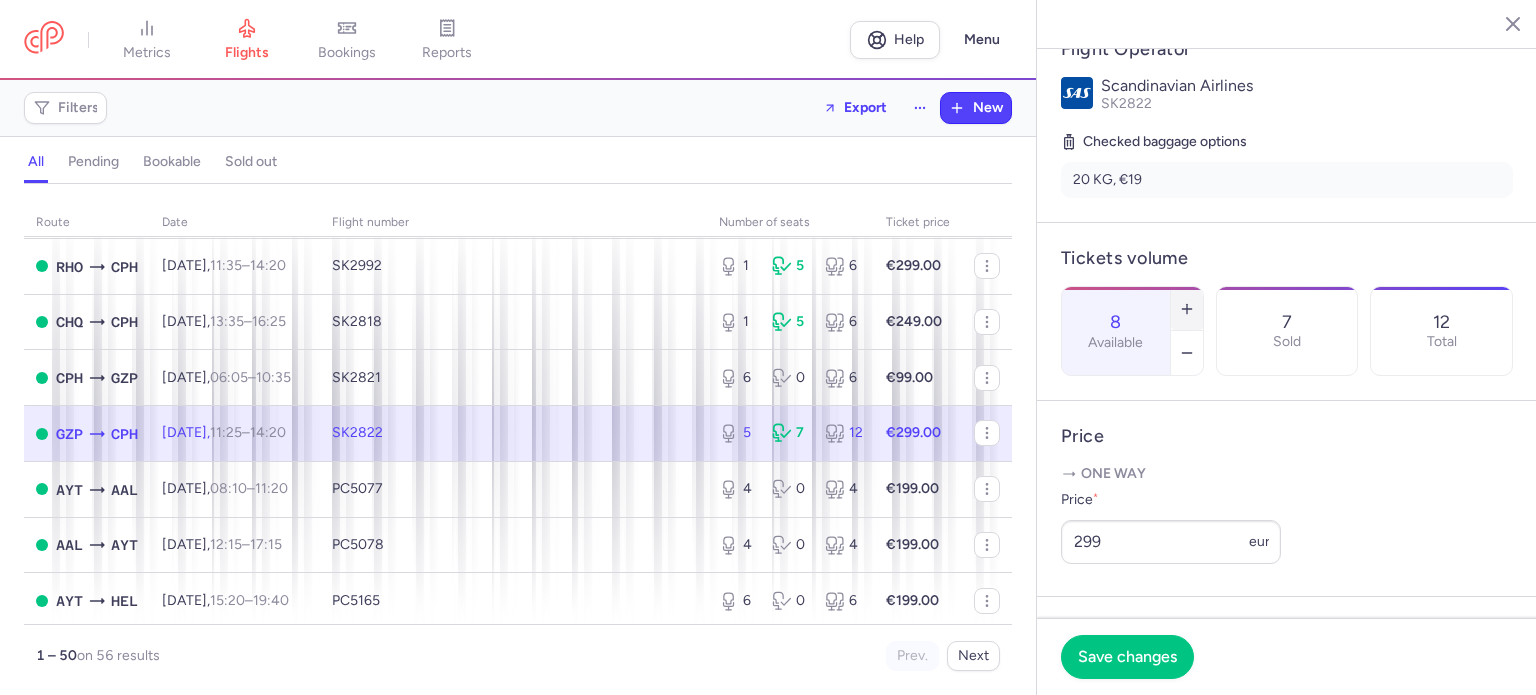 click at bounding box center (1187, 309) 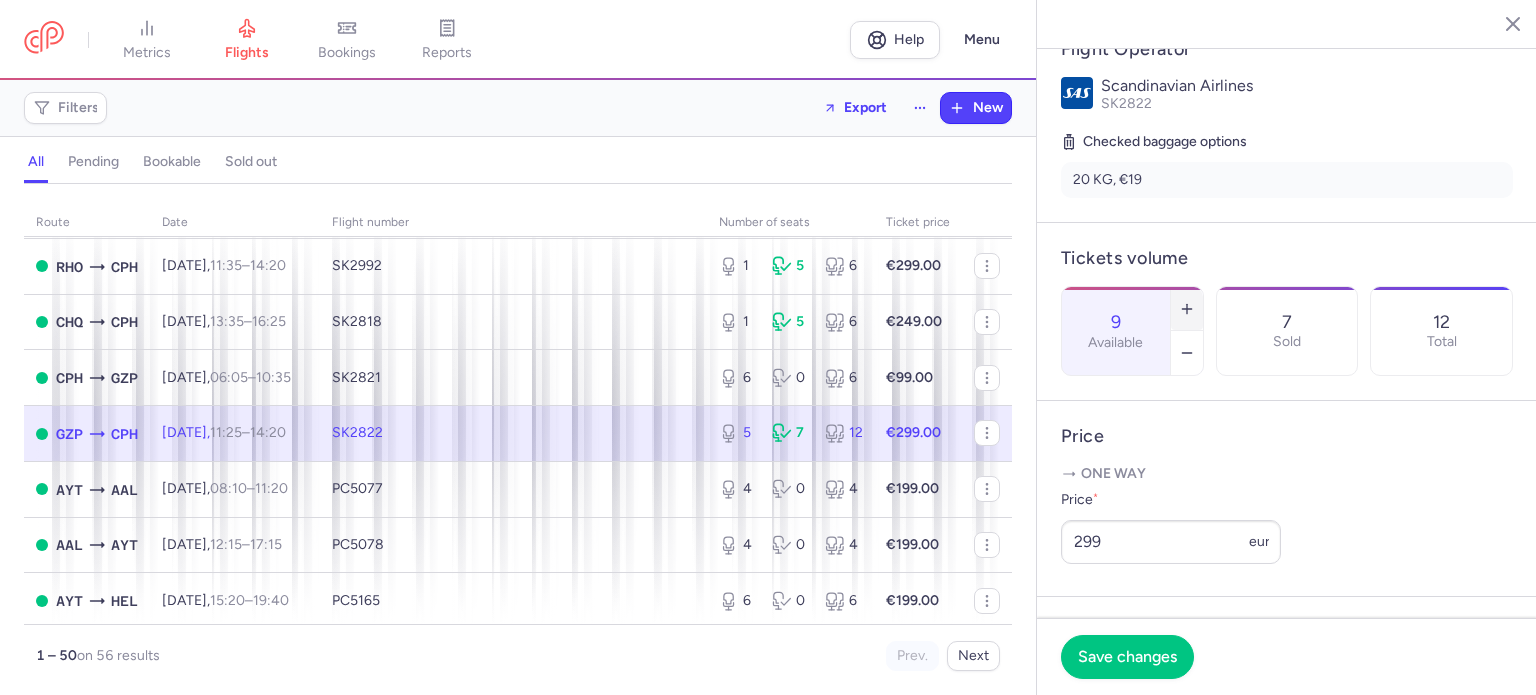 click at bounding box center (1187, 309) 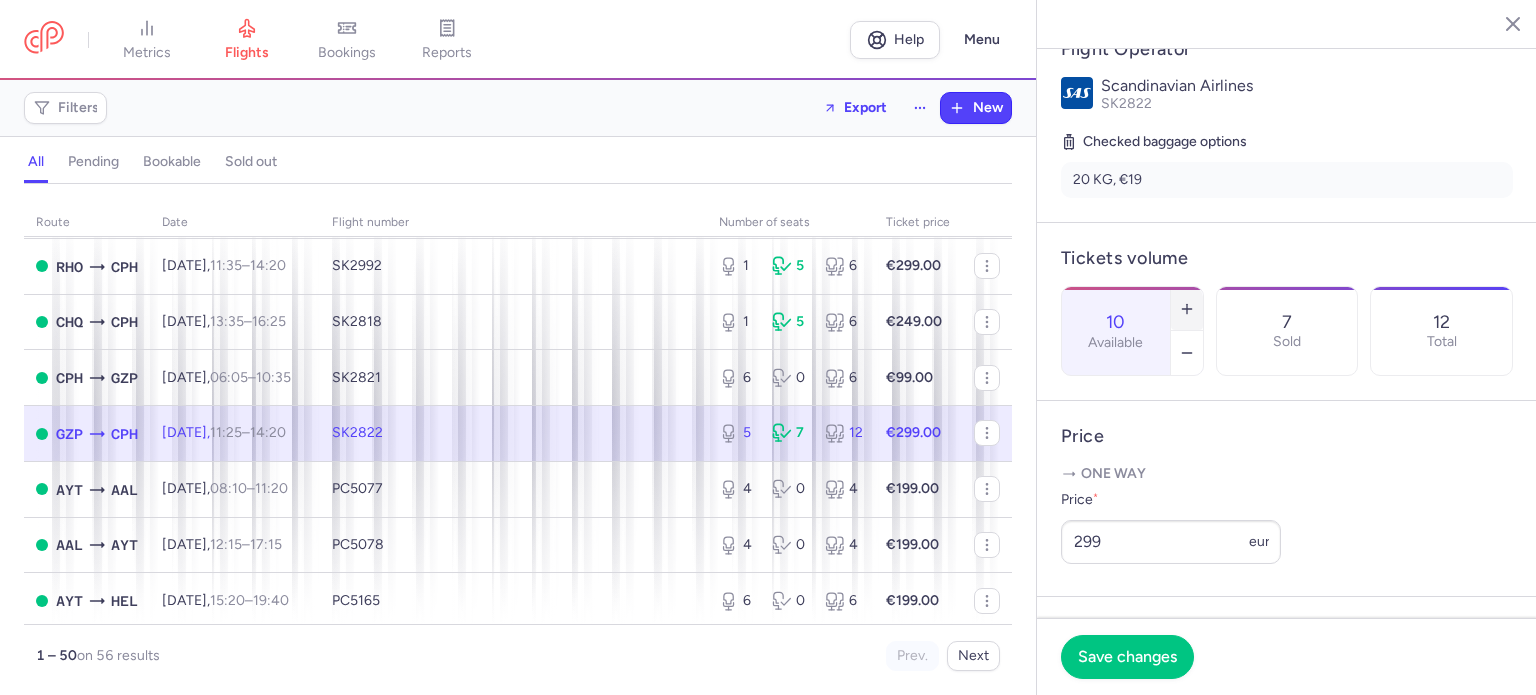 click at bounding box center [1187, 309] 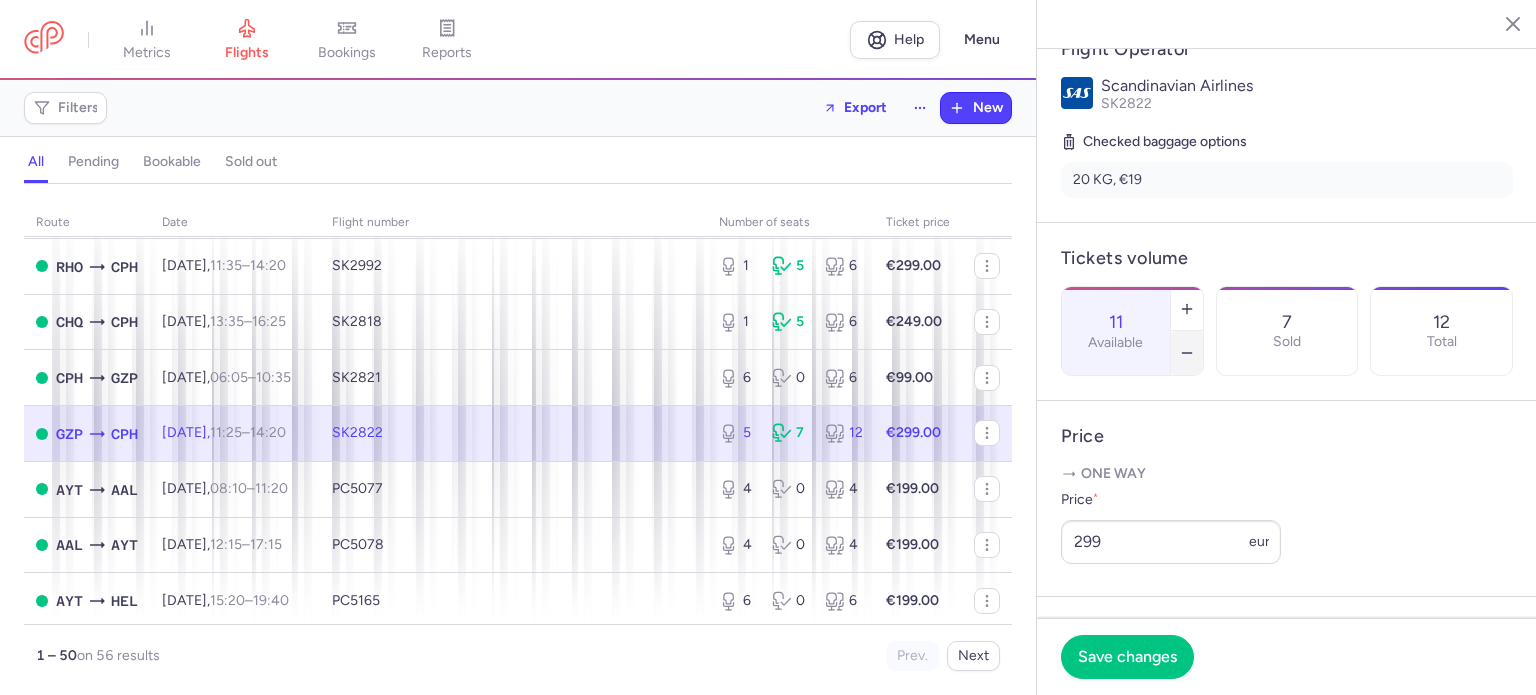 click 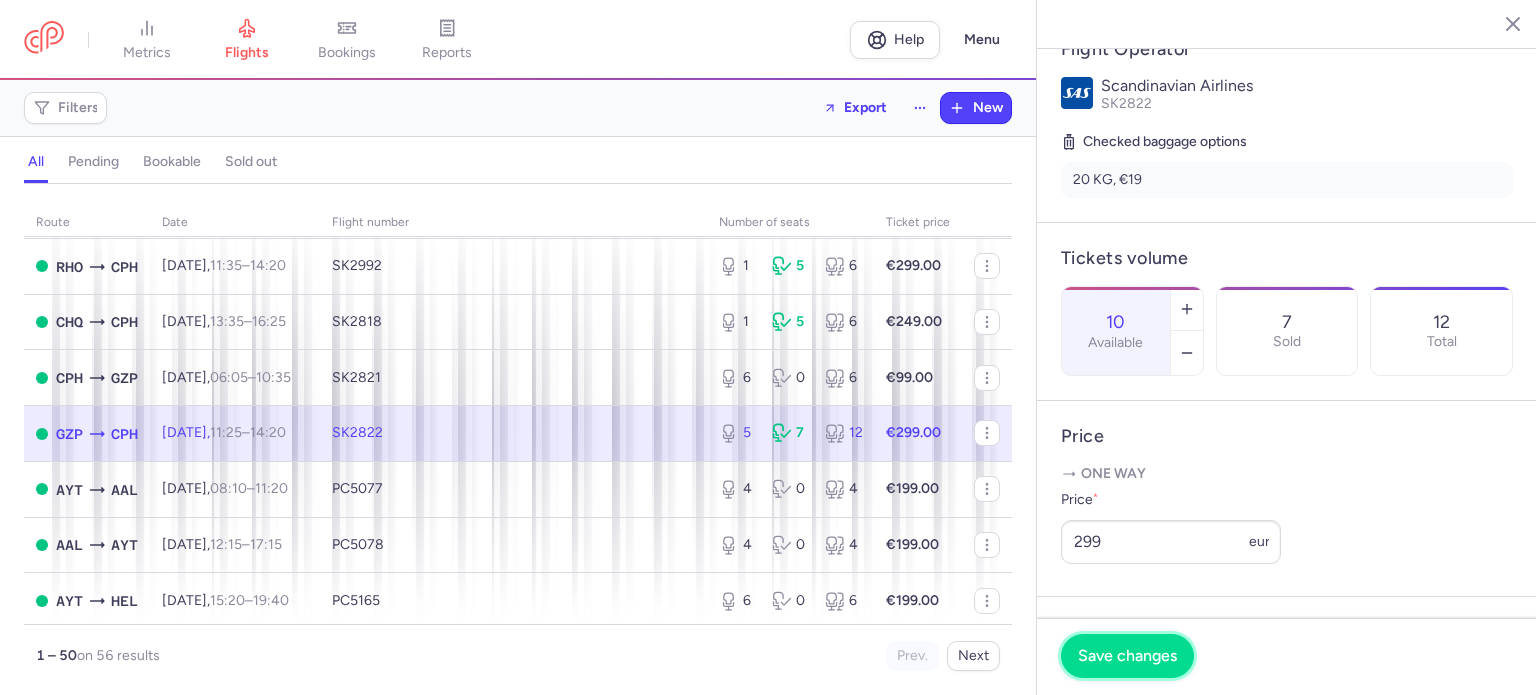 click on "Save changes" at bounding box center (1127, 656) 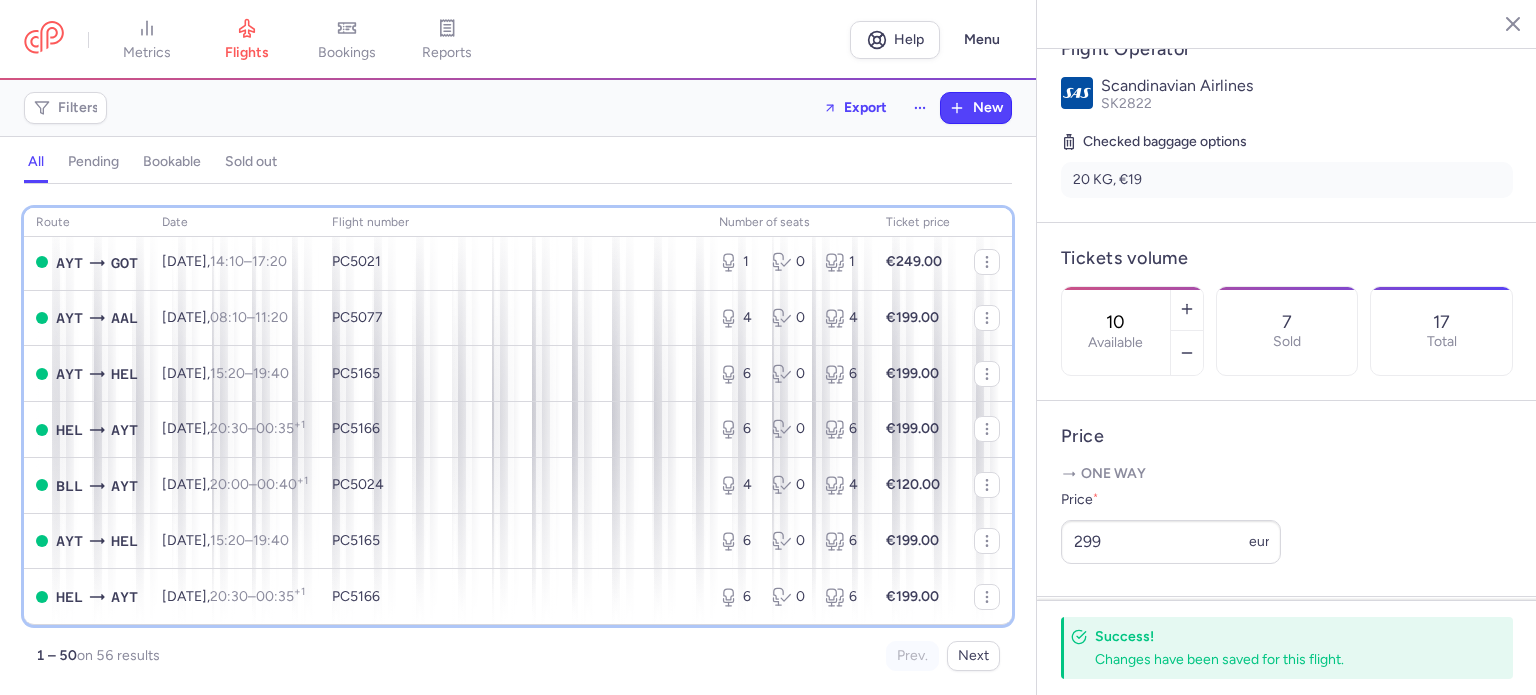 scroll, scrollTop: 2529, scrollLeft: 0, axis: vertical 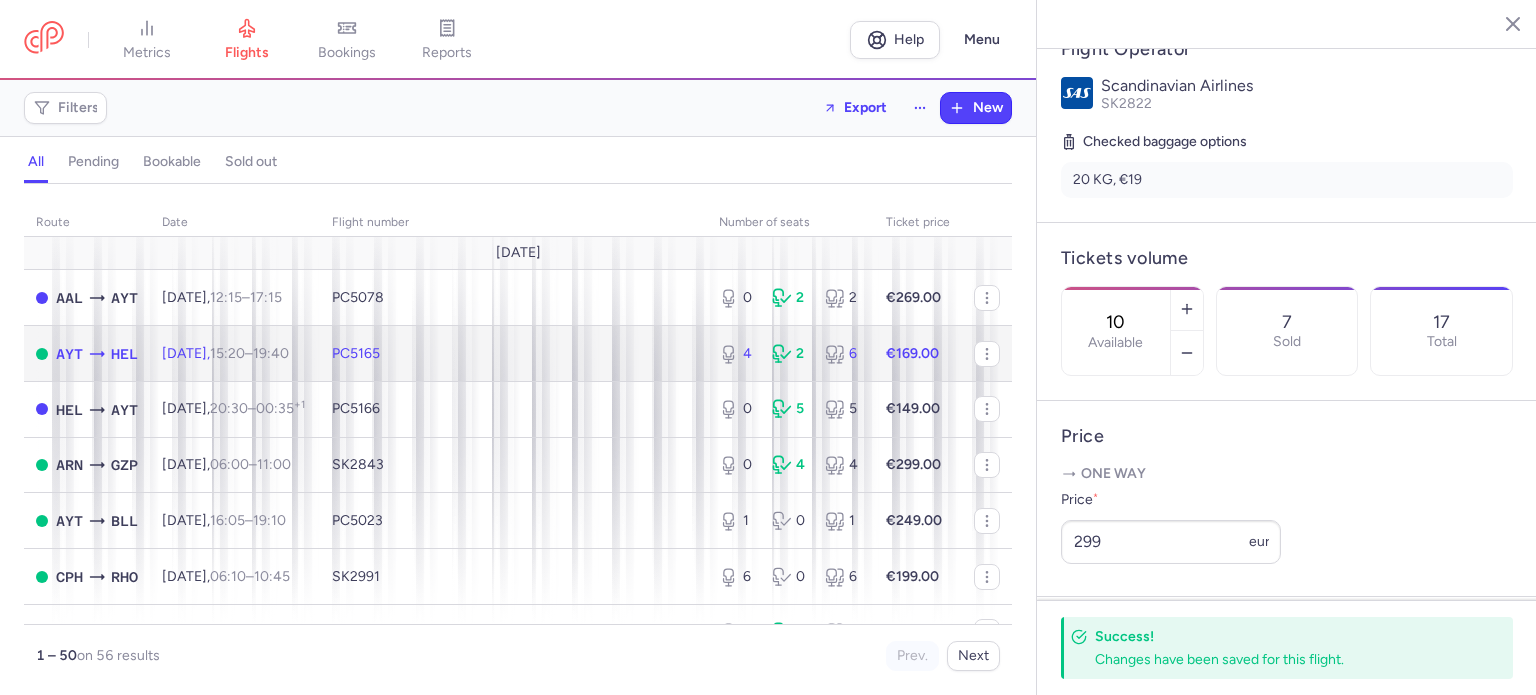 click on "PC5165" at bounding box center [513, 354] 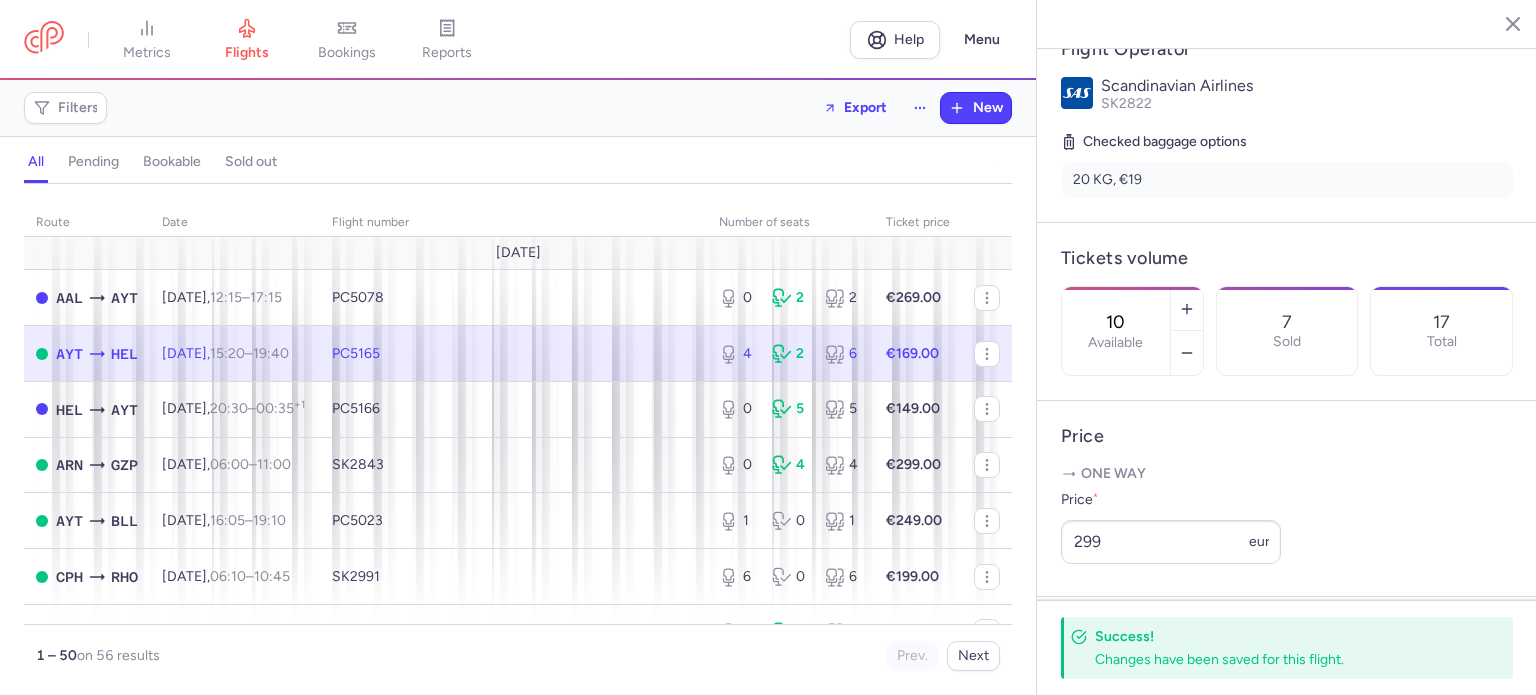 type on "4" 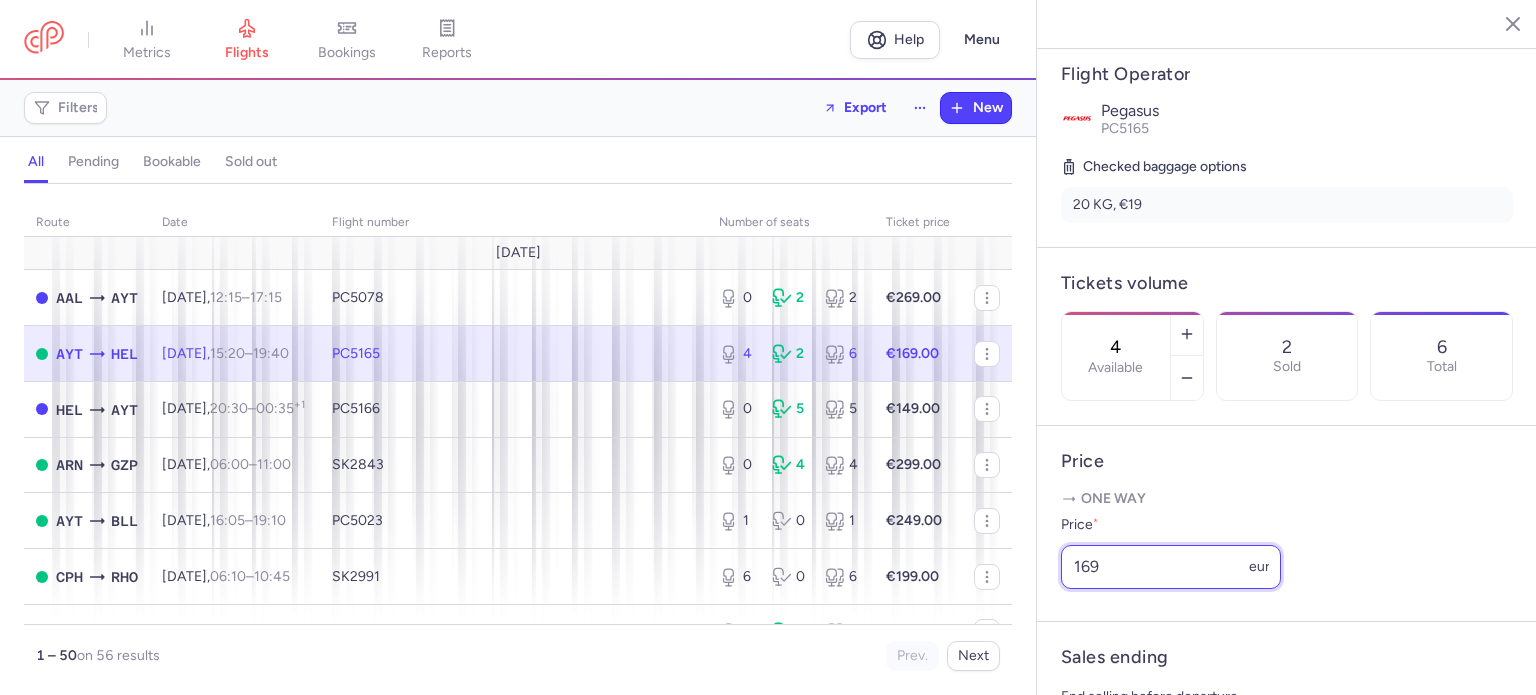 click on "169" at bounding box center [1171, 567] 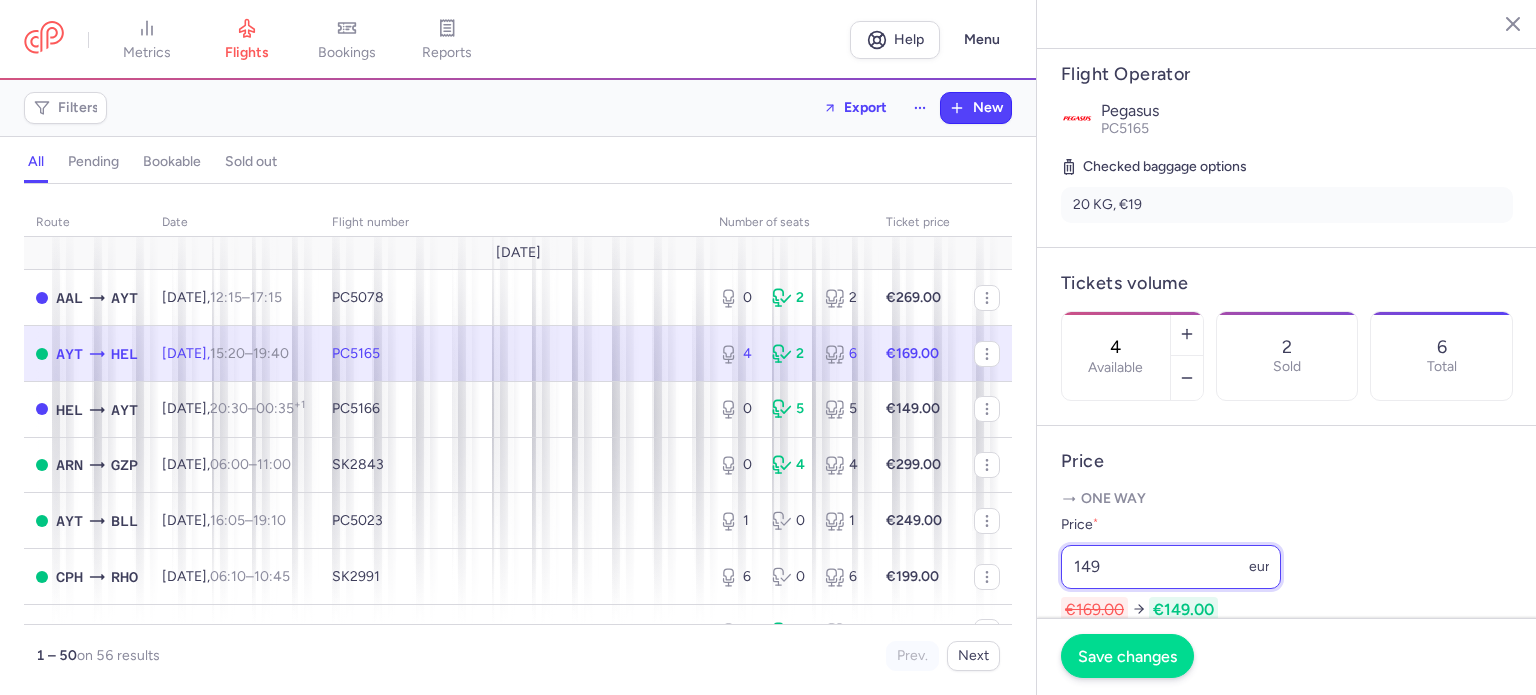 type on "149" 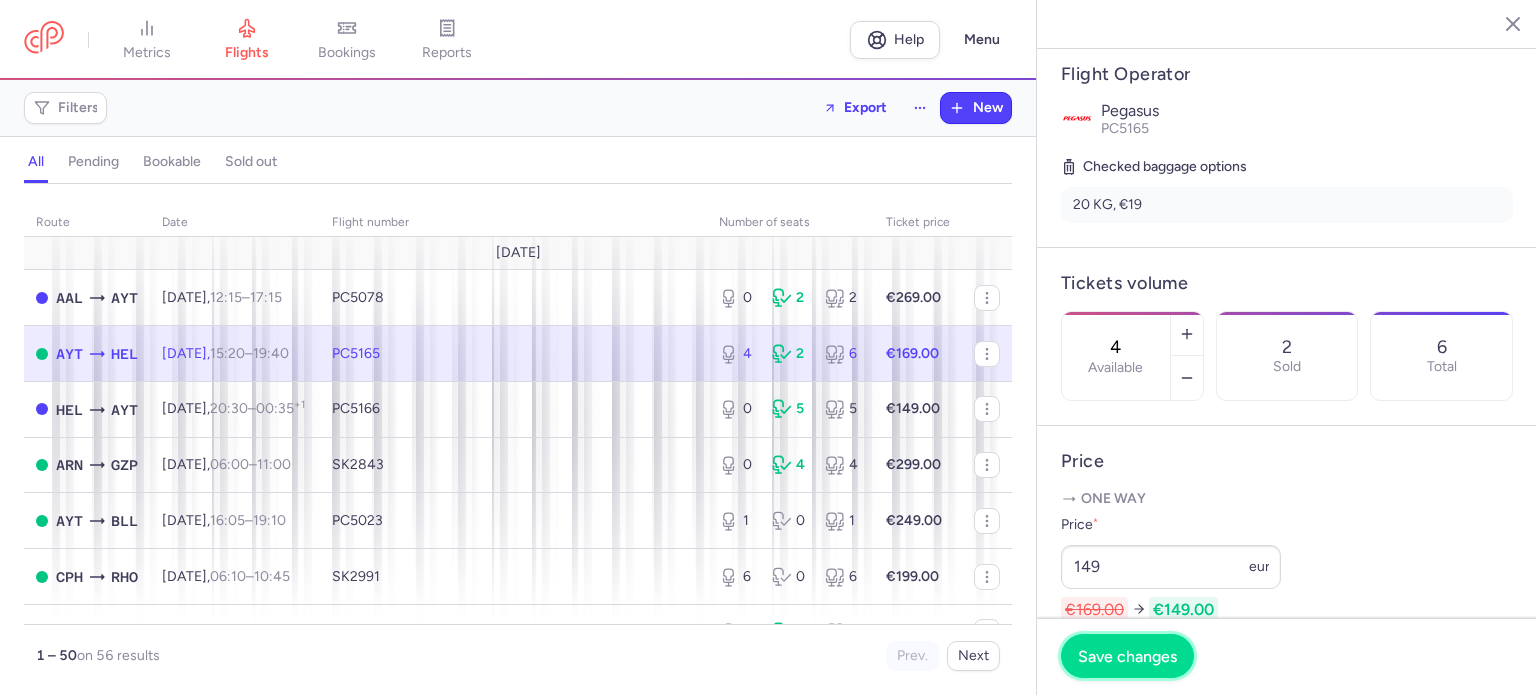 click on "Save changes" at bounding box center [1127, 656] 